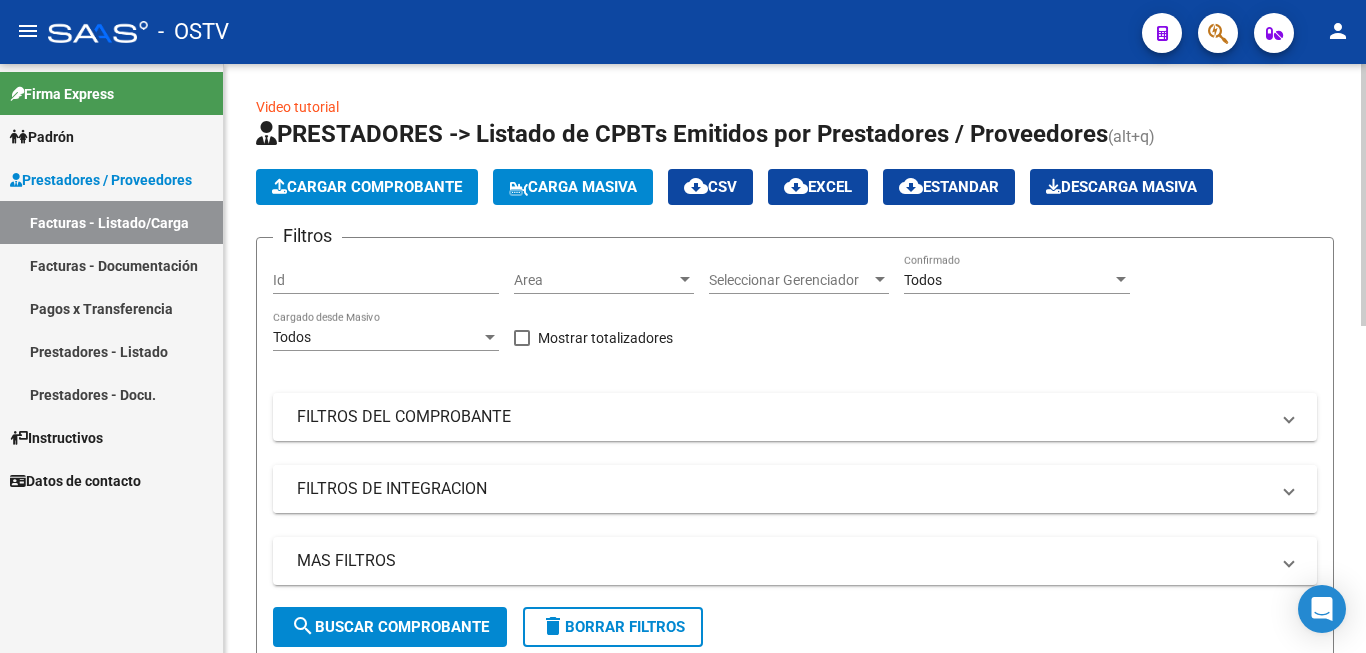 scroll, scrollTop: 0, scrollLeft: 0, axis: both 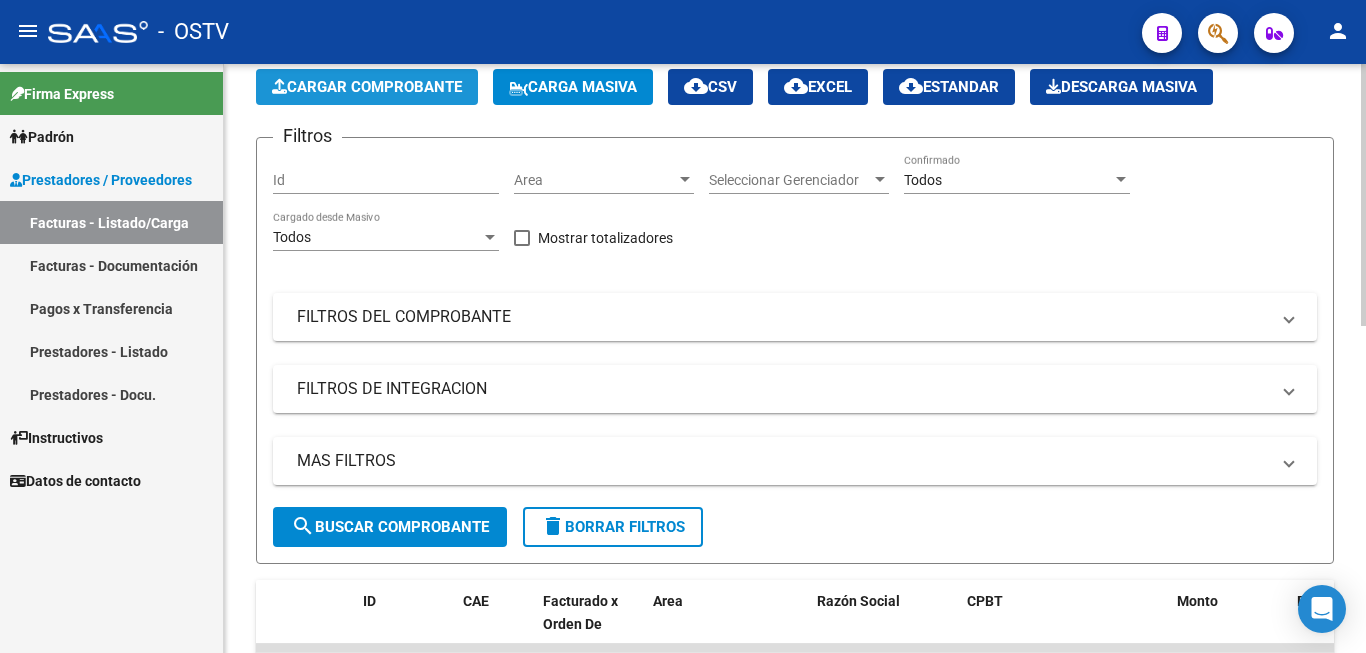 click on "Cargar Comprobante" 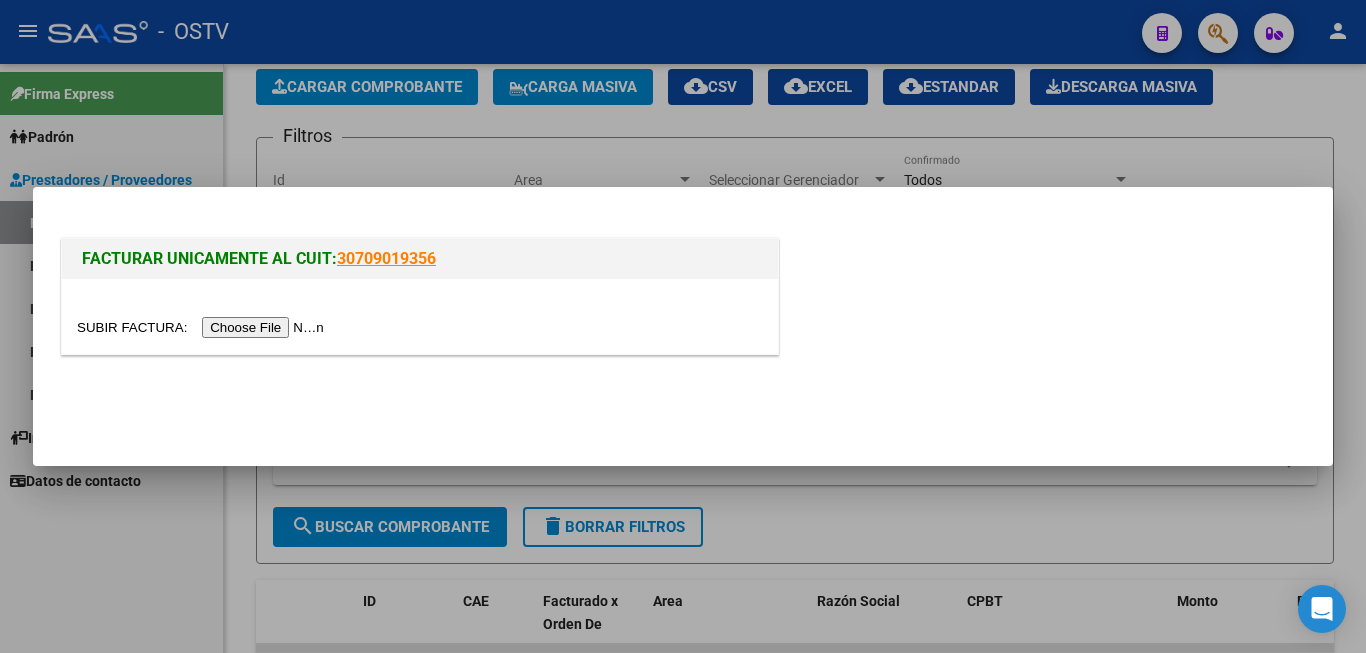 click at bounding box center [203, 327] 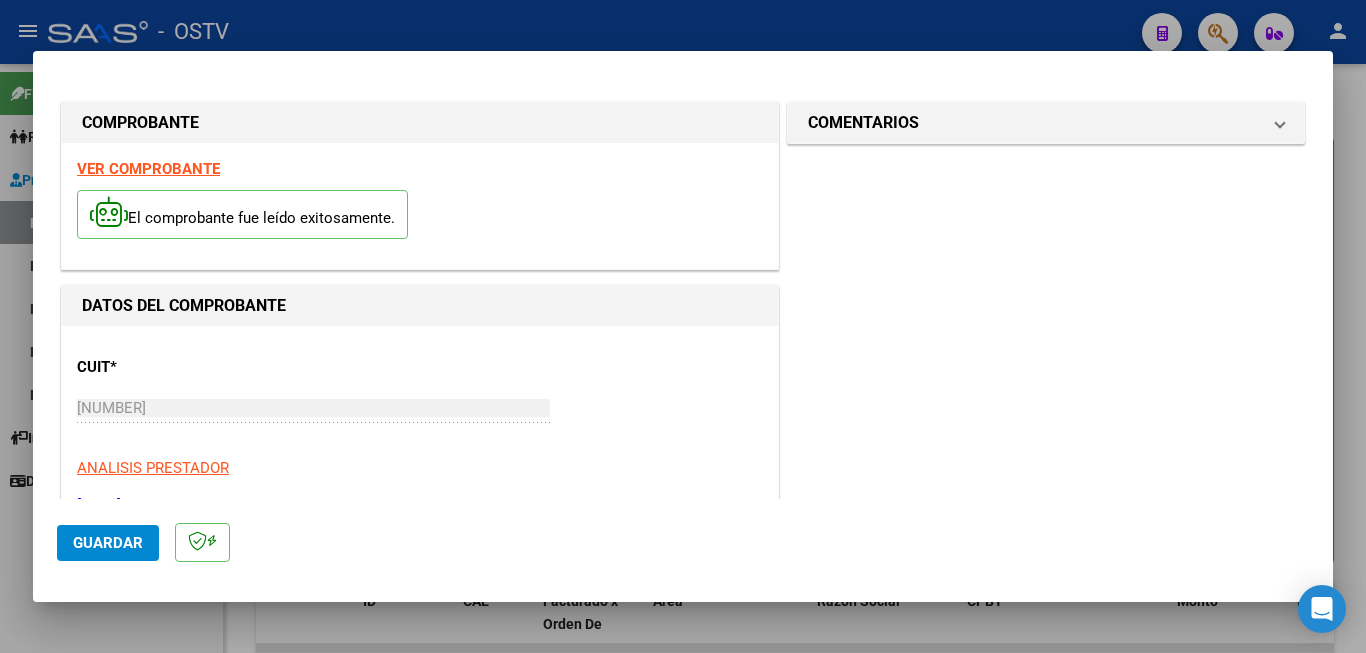 scroll, scrollTop: 312, scrollLeft: 0, axis: vertical 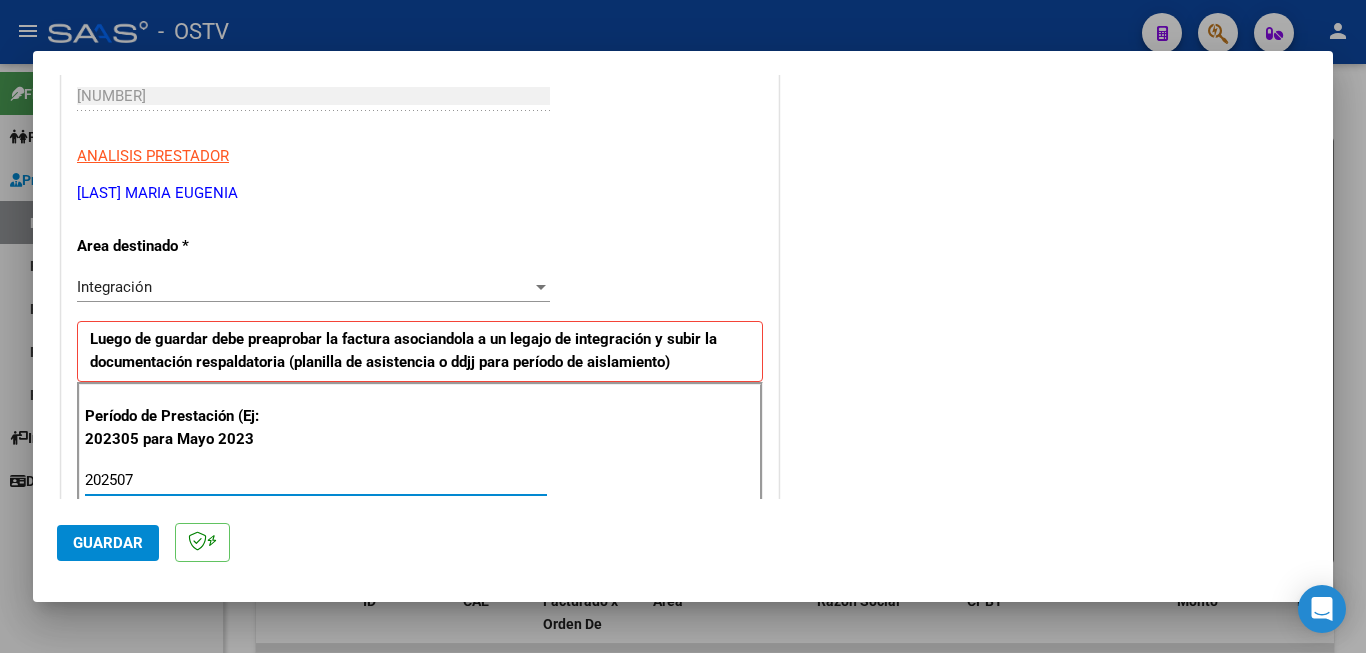 type on "202507" 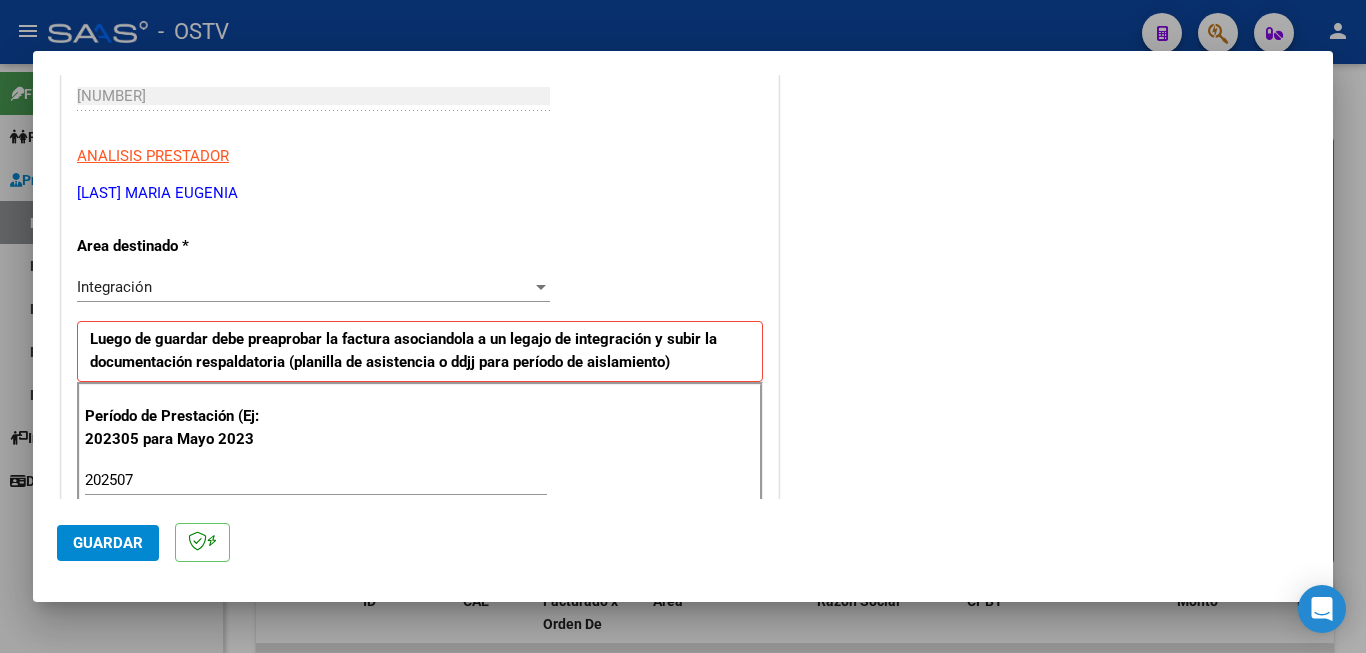 scroll, scrollTop: 1267, scrollLeft: 0, axis: vertical 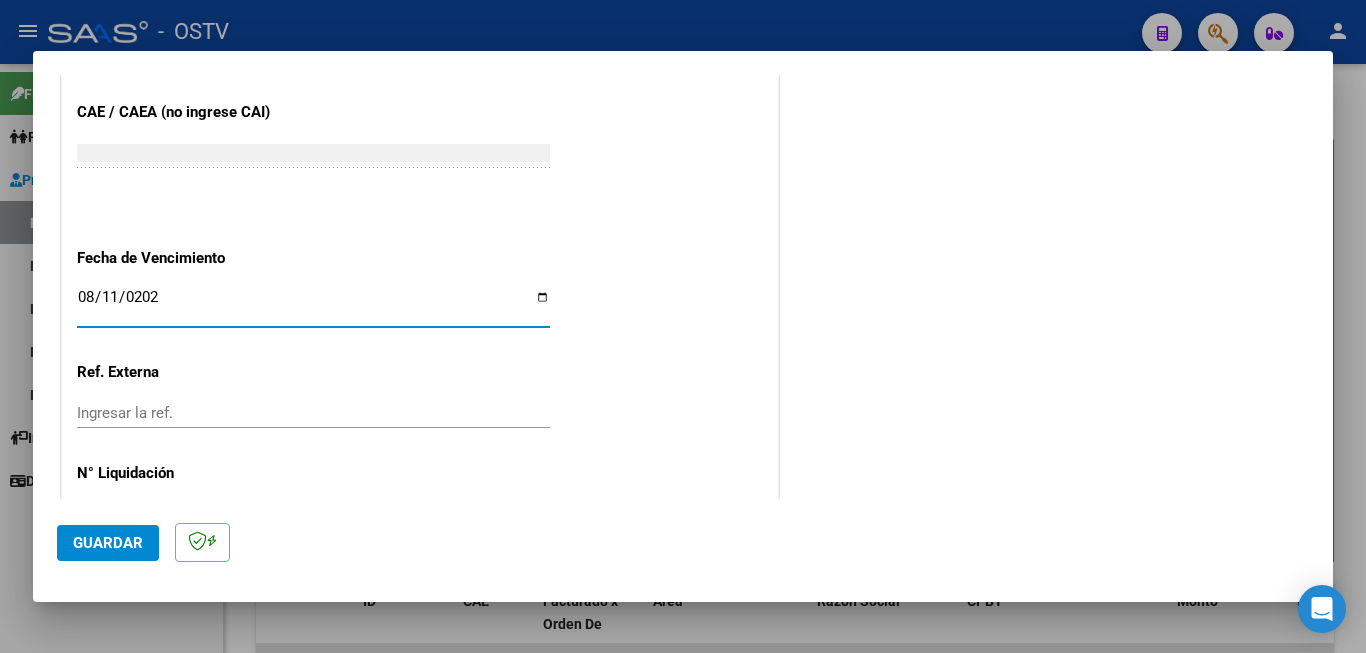 type on "2025-08-11" 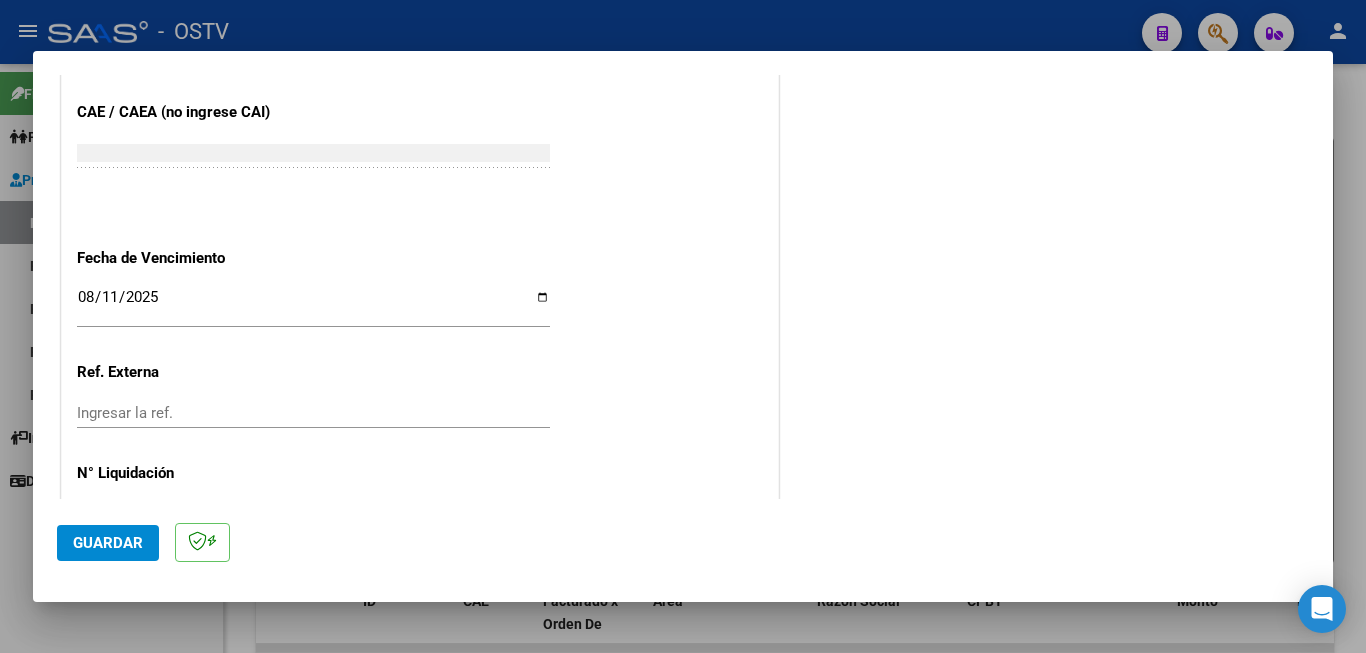 scroll, scrollTop: 0, scrollLeft: 0, axis: both 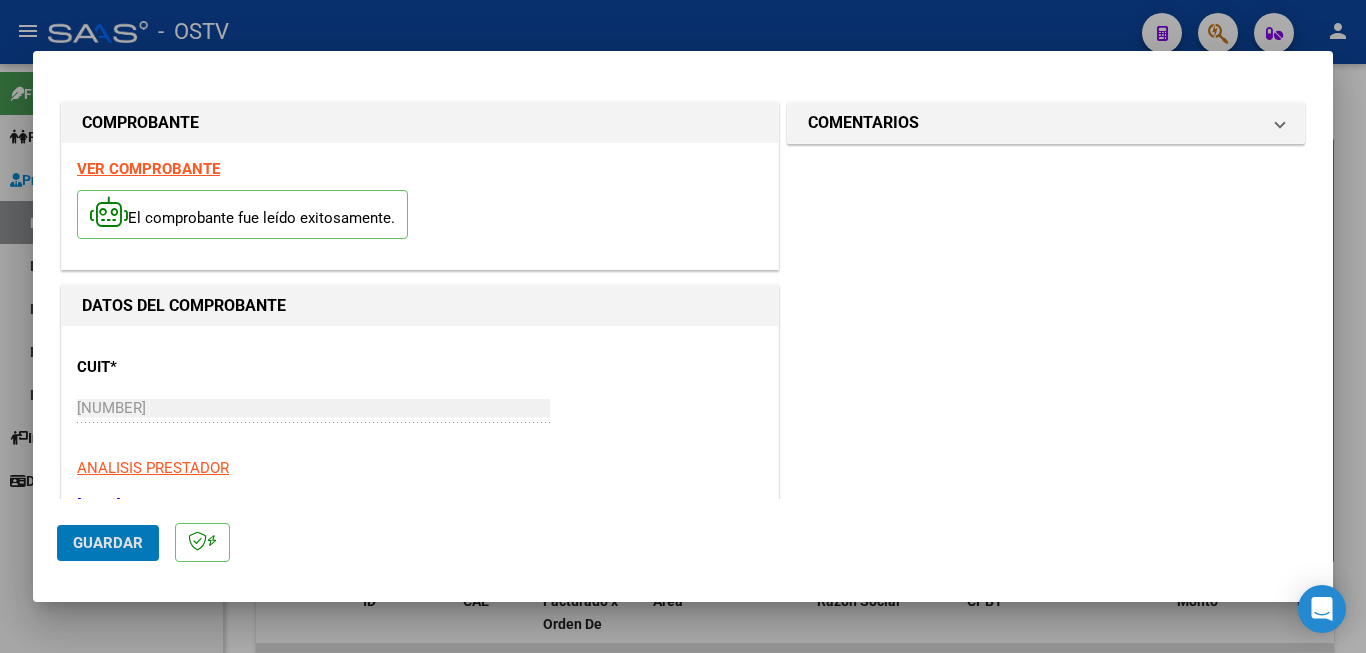 type 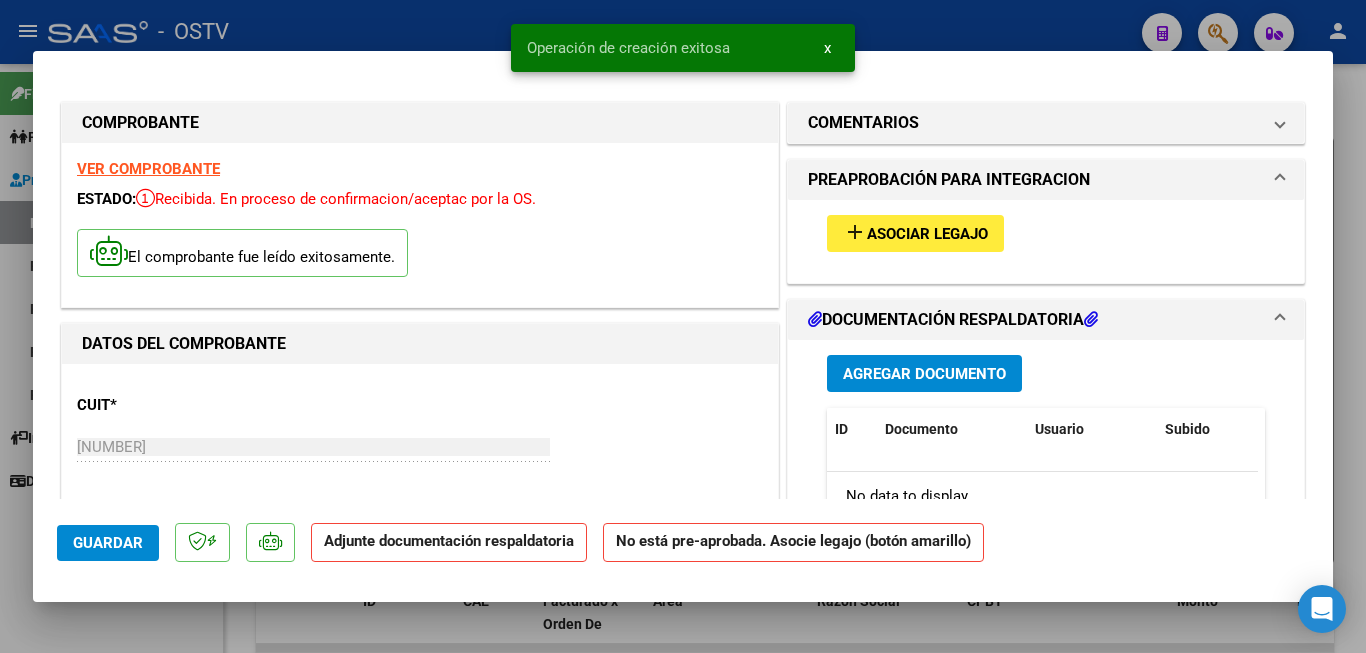 click on "add Asociar Legajo" at bounding box center (915, 233) 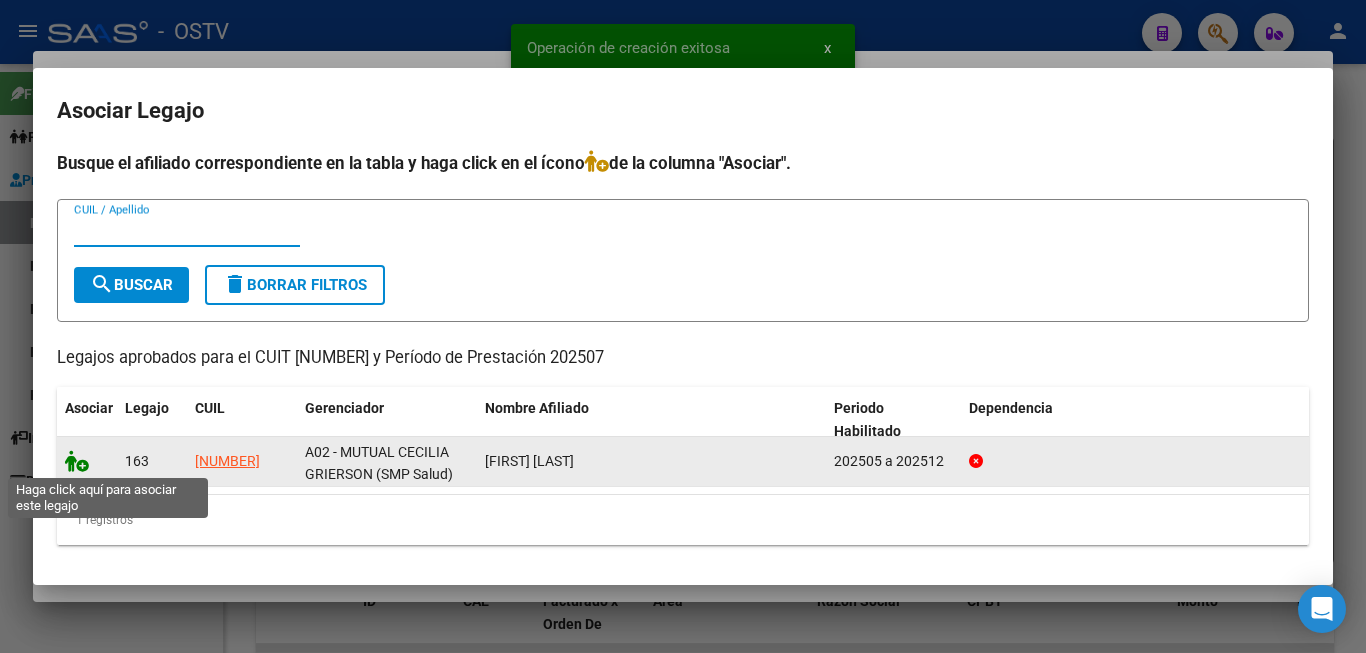 click 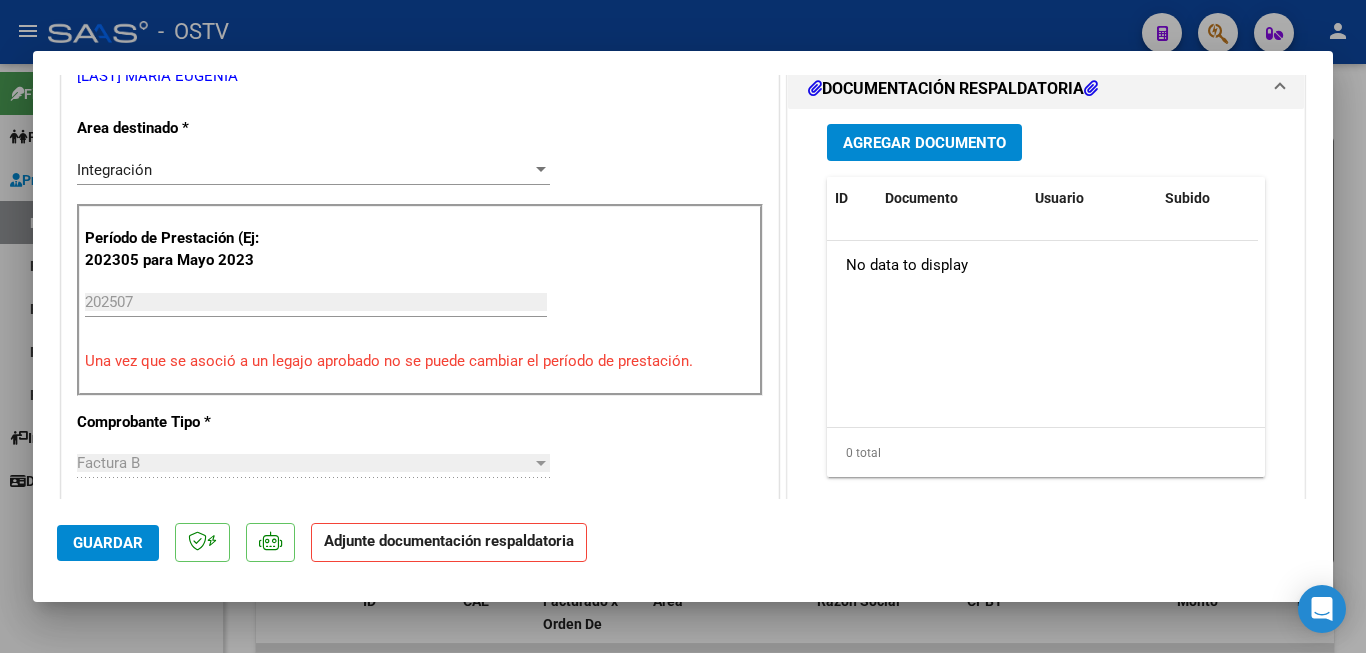 scroll, scrollTop: 500, scrollLeft: 0, axis: vertical 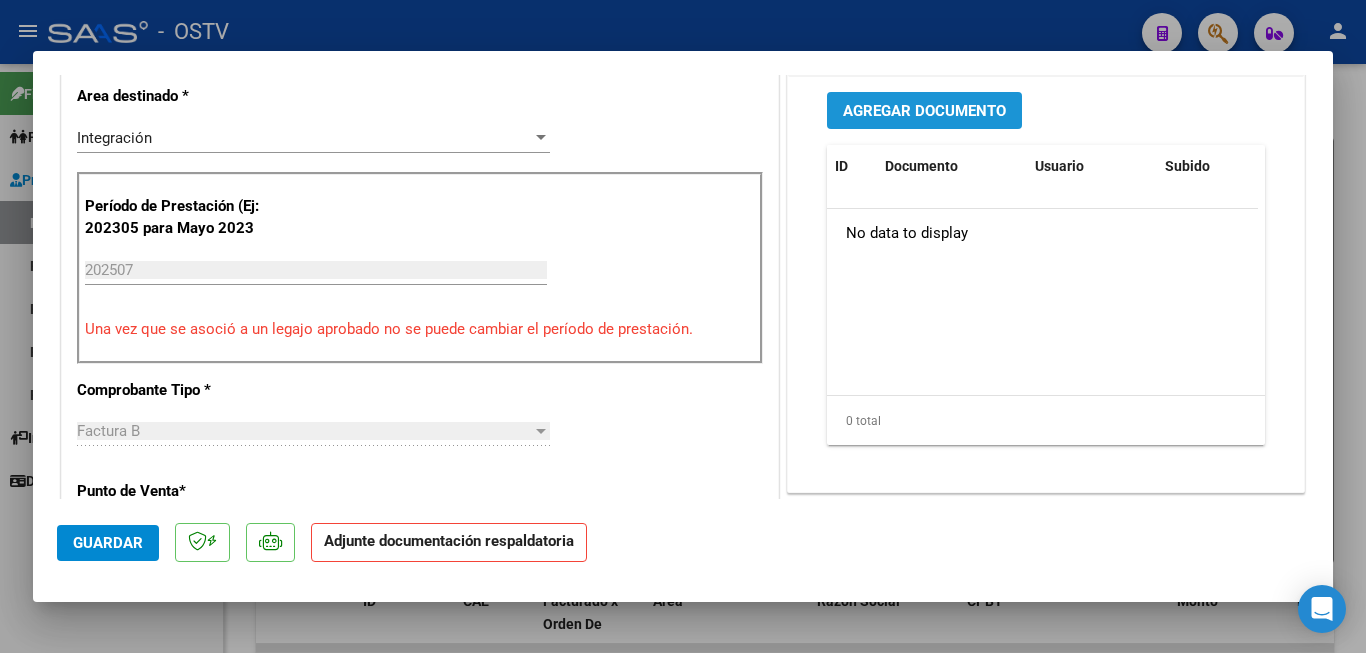 click on "Agregar Documento" at bounding box center [924, 110] 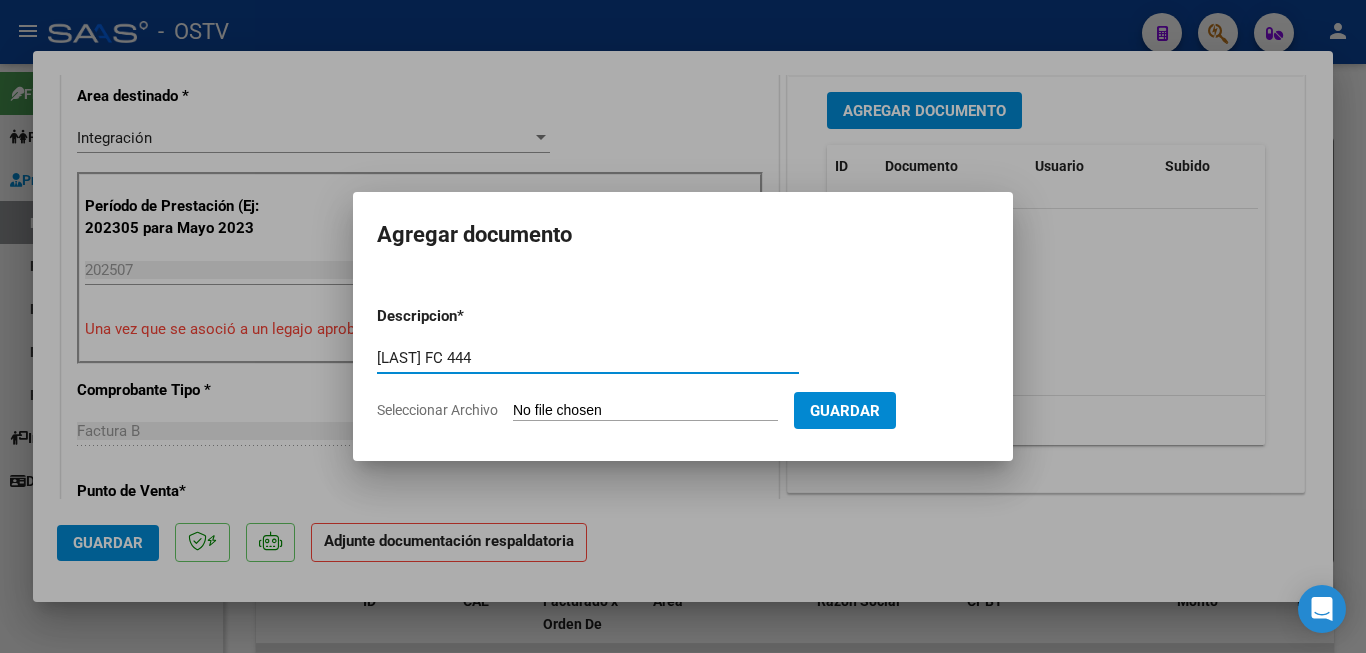 type on "[LAST] FC 444" 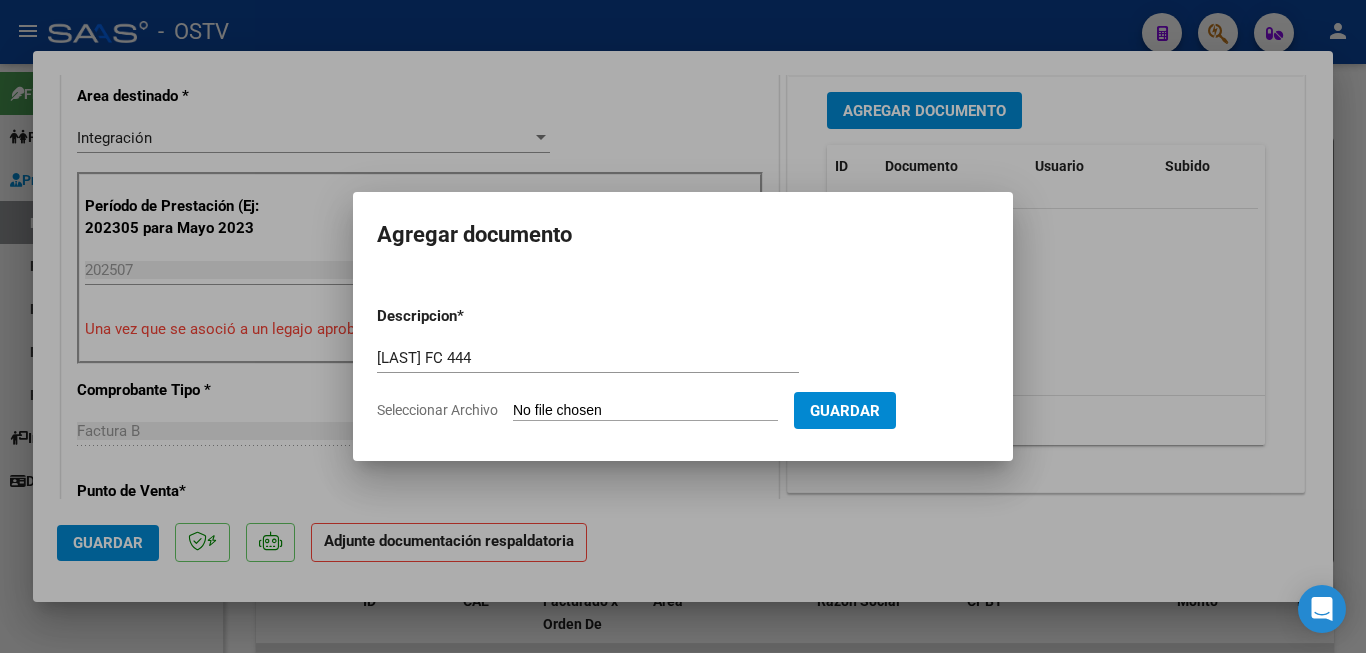 type on "C:\fakepath\[LAST] PLANILLA.pdf" 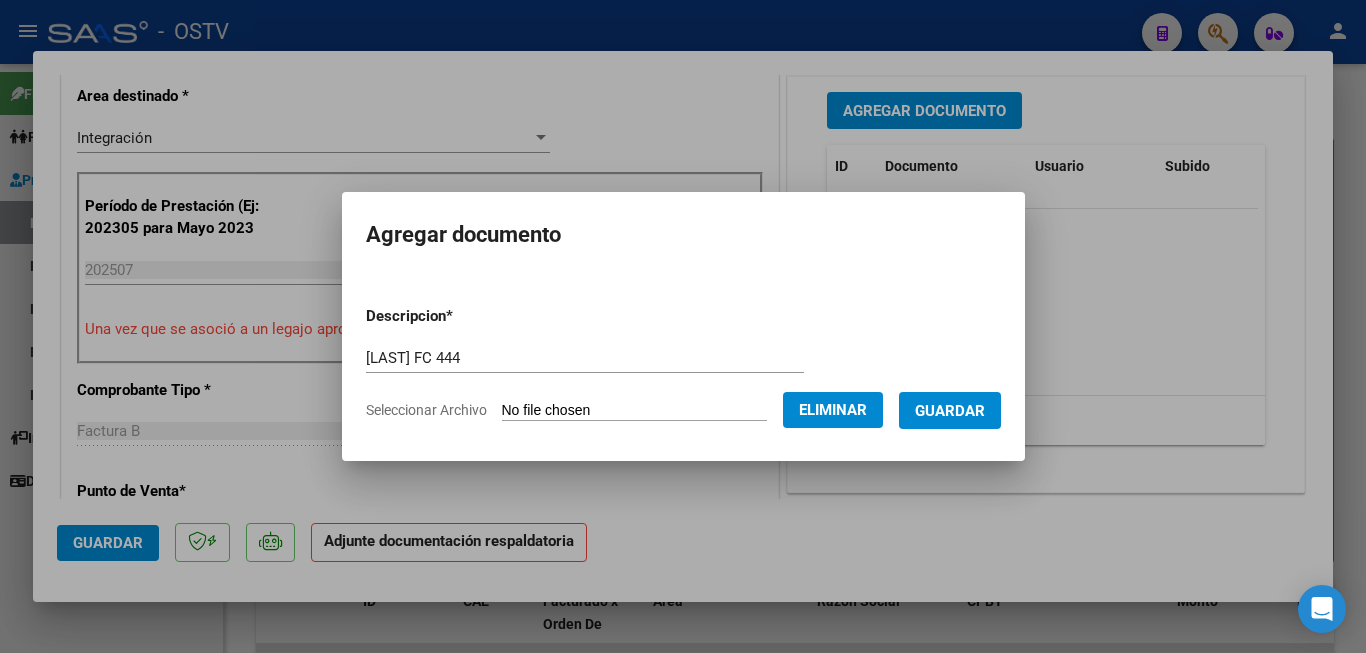 click on "Guardar" at bounding box center (950, 410) 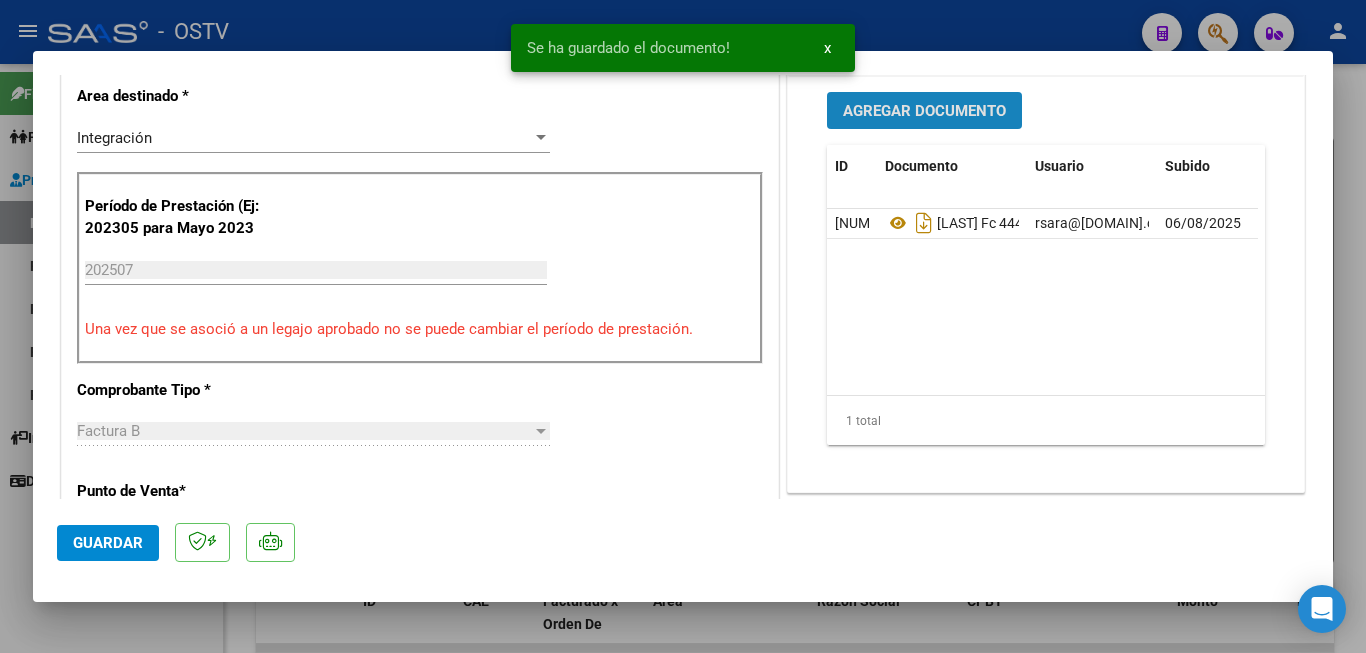 click on "Agregar Documento" at bounding box center [924, 110] 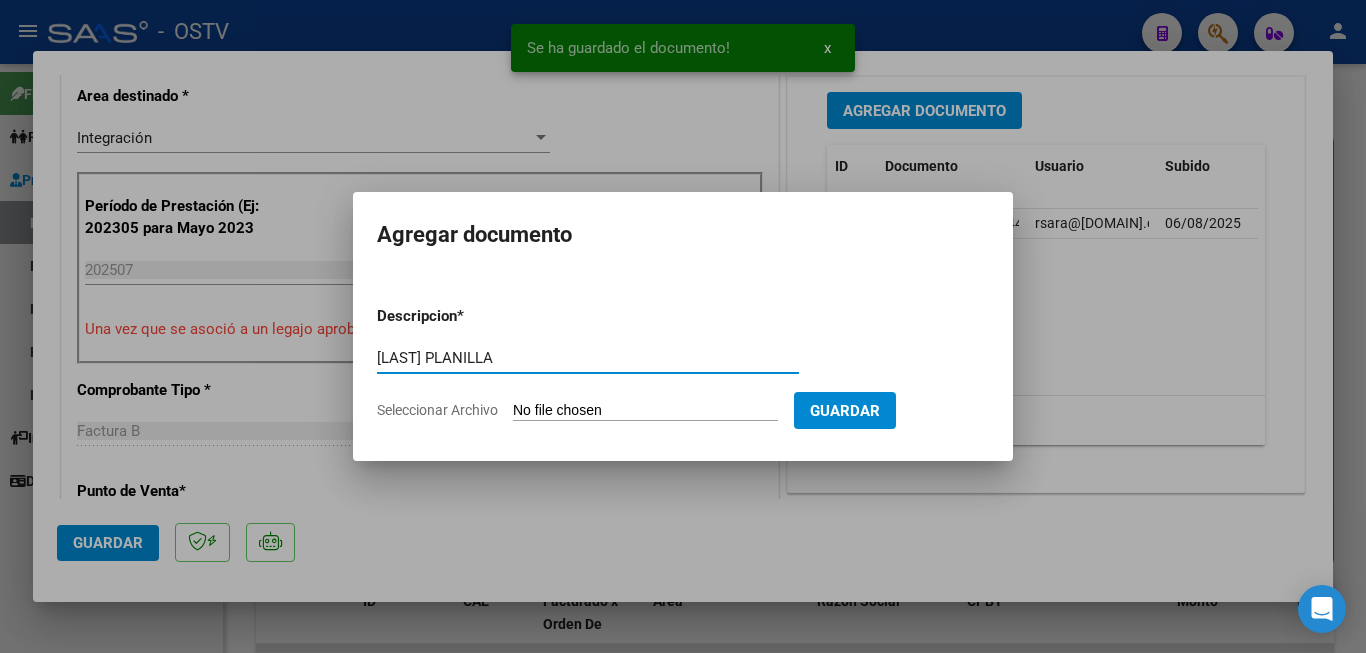type on "[LAST] PLANILLA" 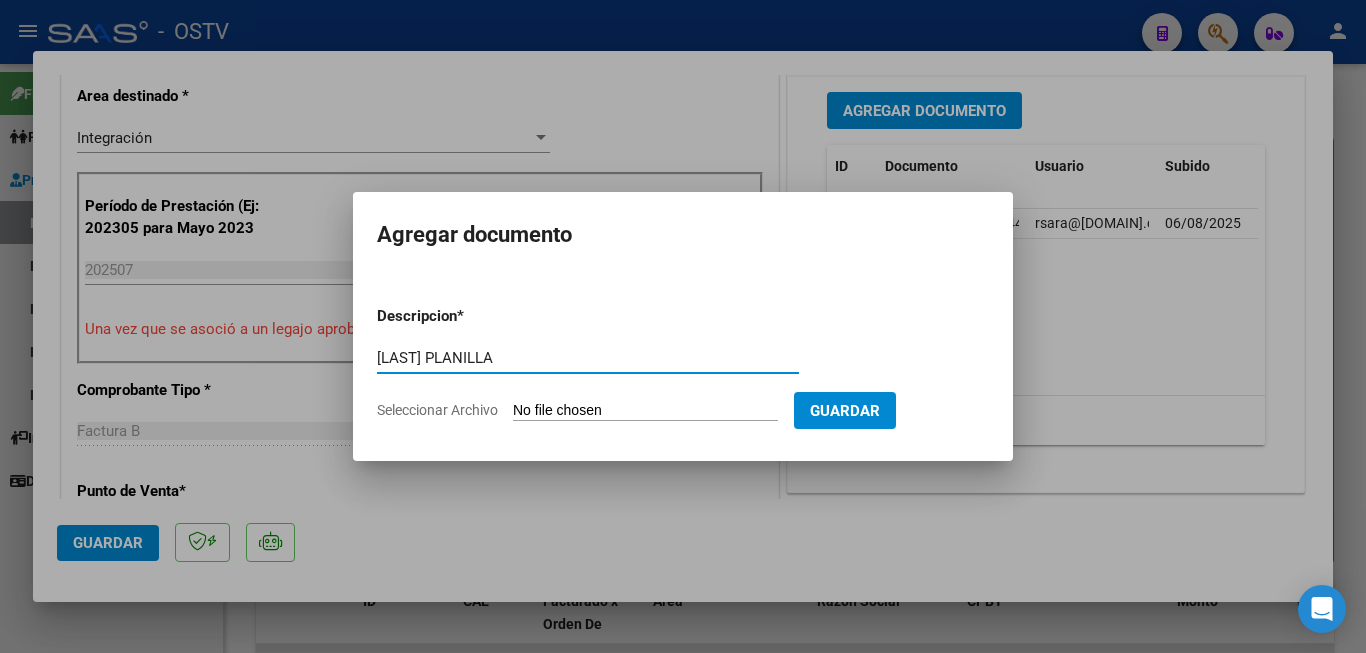 click on "Descripcion * [LAST] PLANILLA Escriba aquí una descripcion Seleccionar Archivo Guardar" at bounding box center [683, 363] 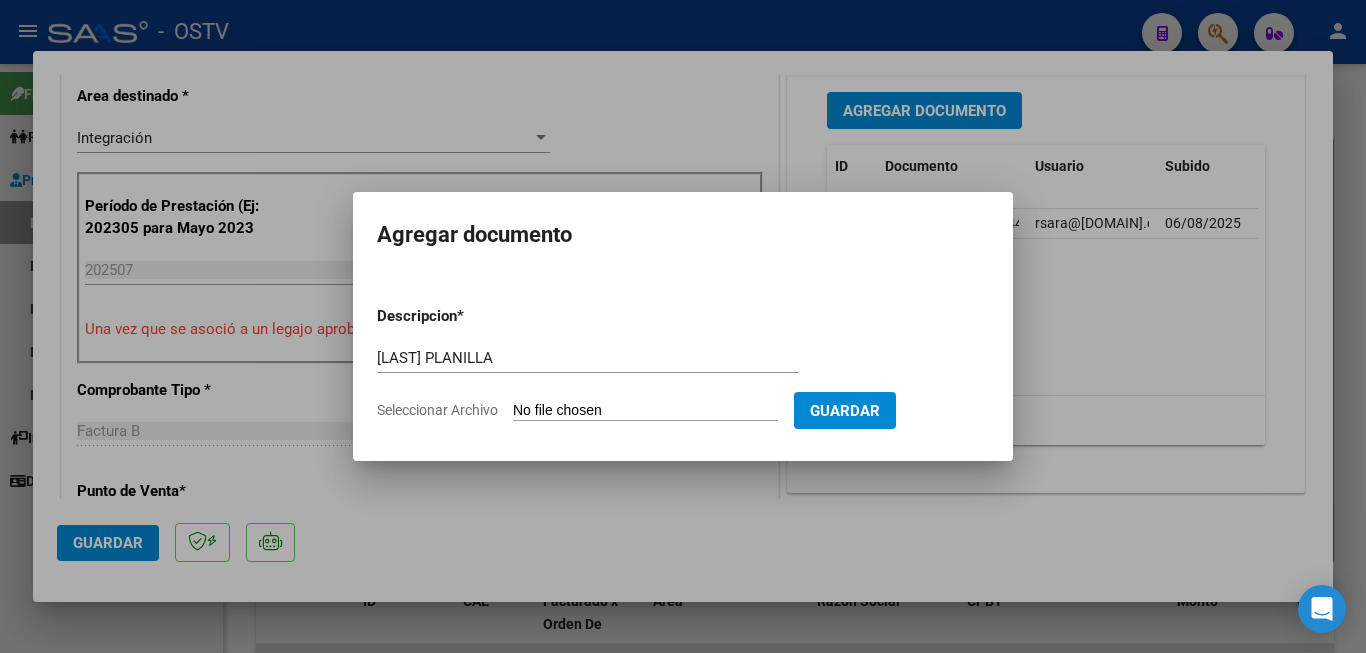 click on "Seleccionar Archivo" at bounding box center (645, 411) 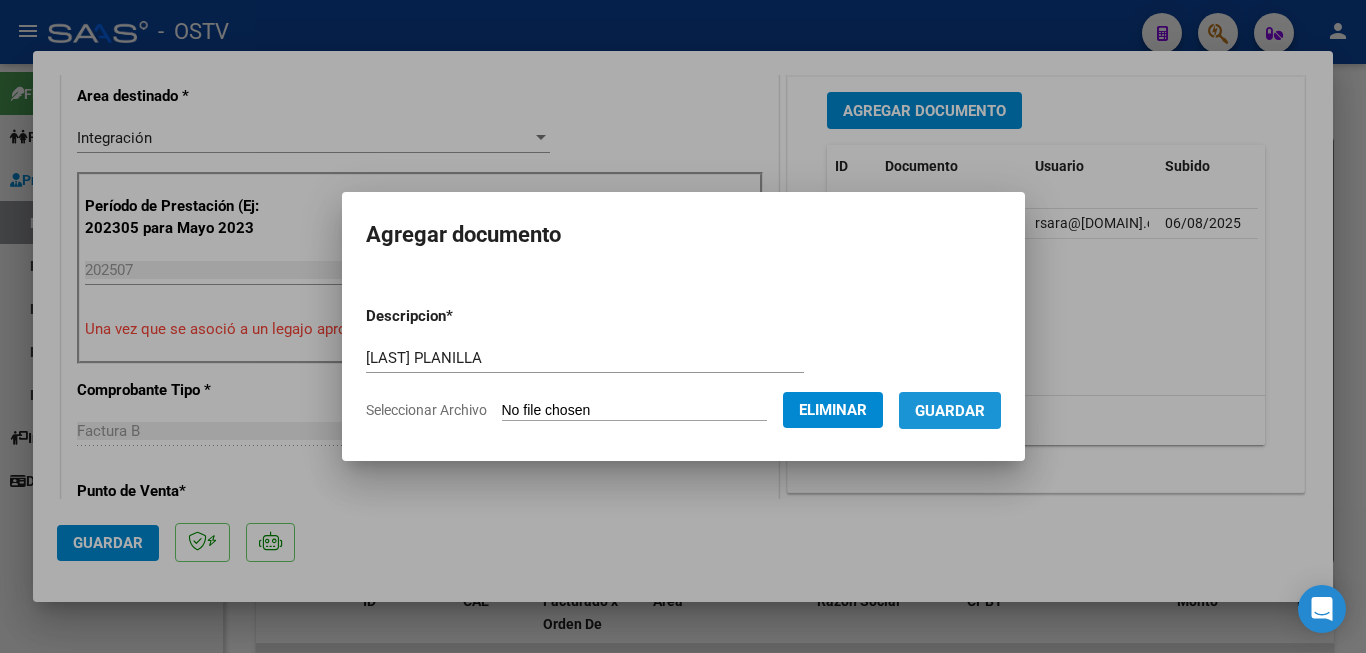 drag, startPoint x: 959, startPoint y: 423, endPoint x: 978, endPoint y: 403, distance: 27.58623 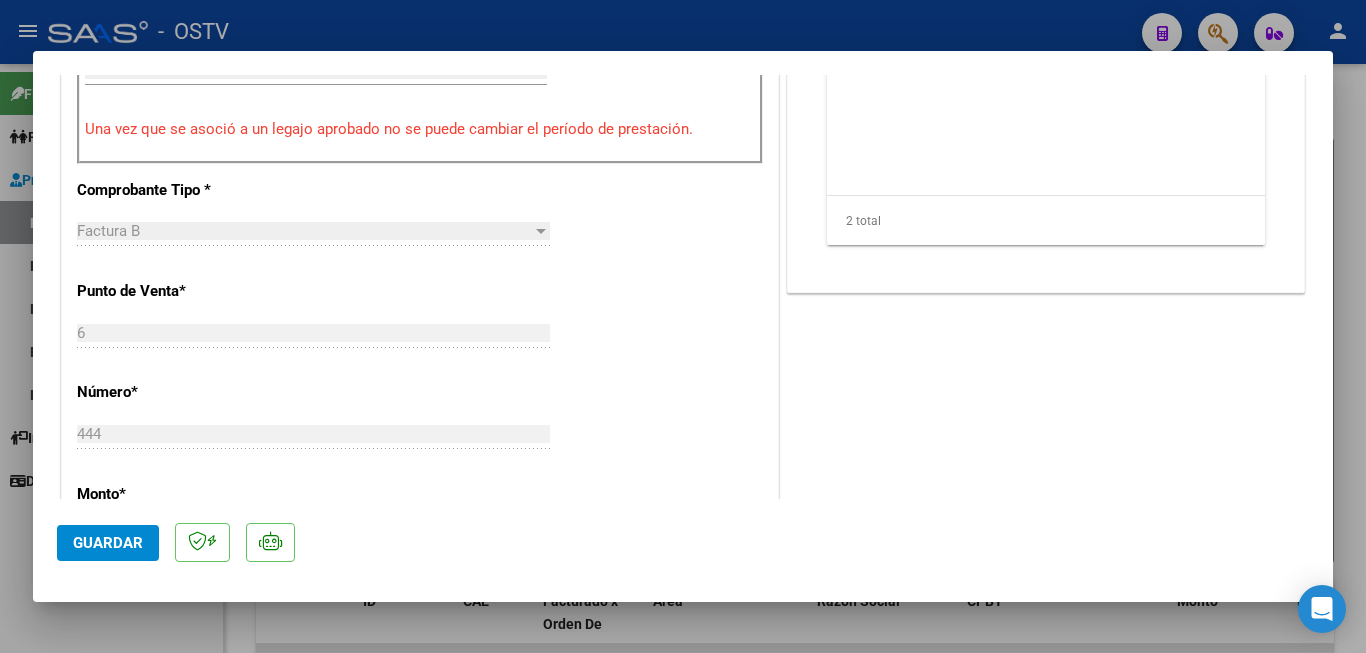 scroll, scrollTop: 1341, scrollLeft: 0, axis: vertical 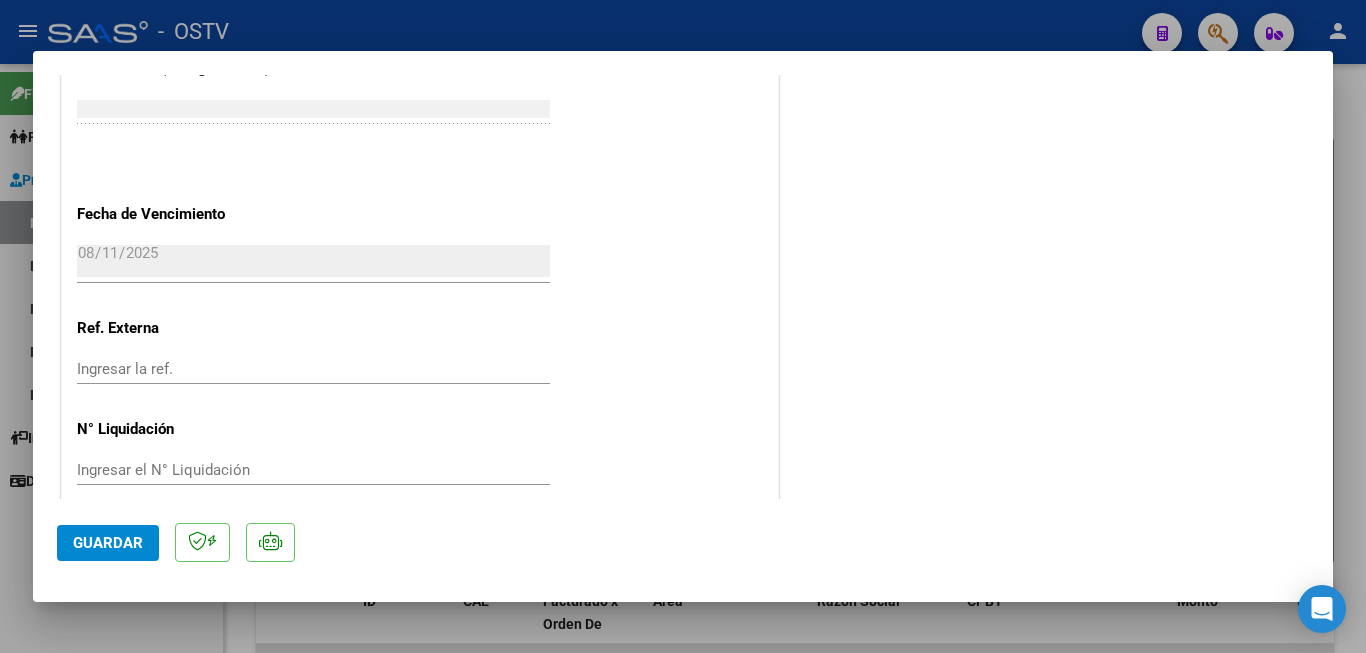 click on "Guardar" 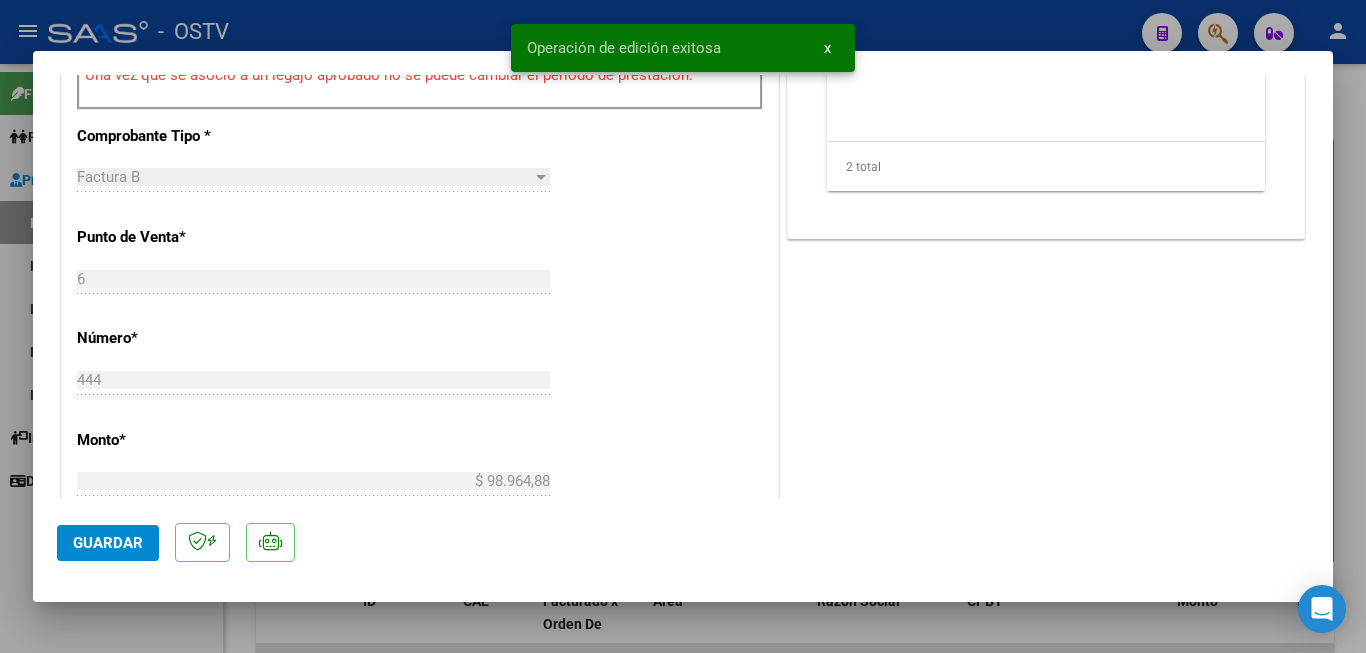 scroll, scrollTop: 741, scrollLeft: 0, axis: vertical 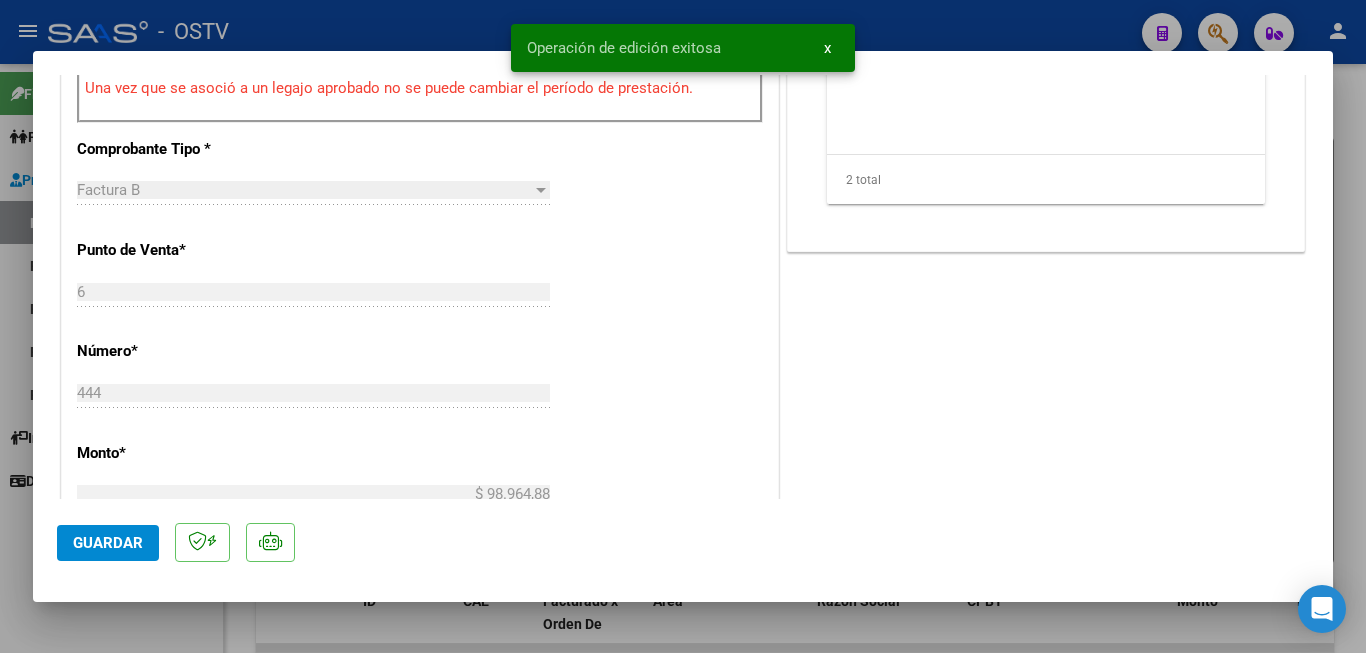 click on "x" at bounding box center [827, 48] 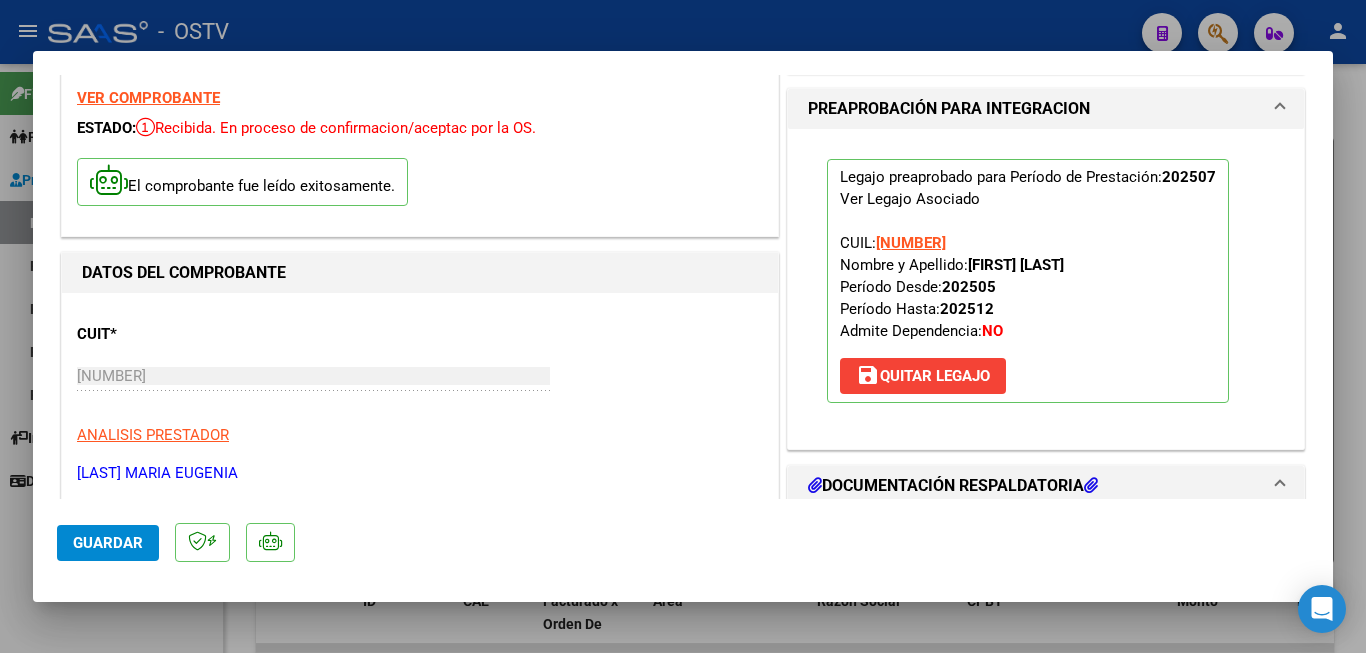 scroll, scrollTop: 0, scrollLeft: 0, axis: both 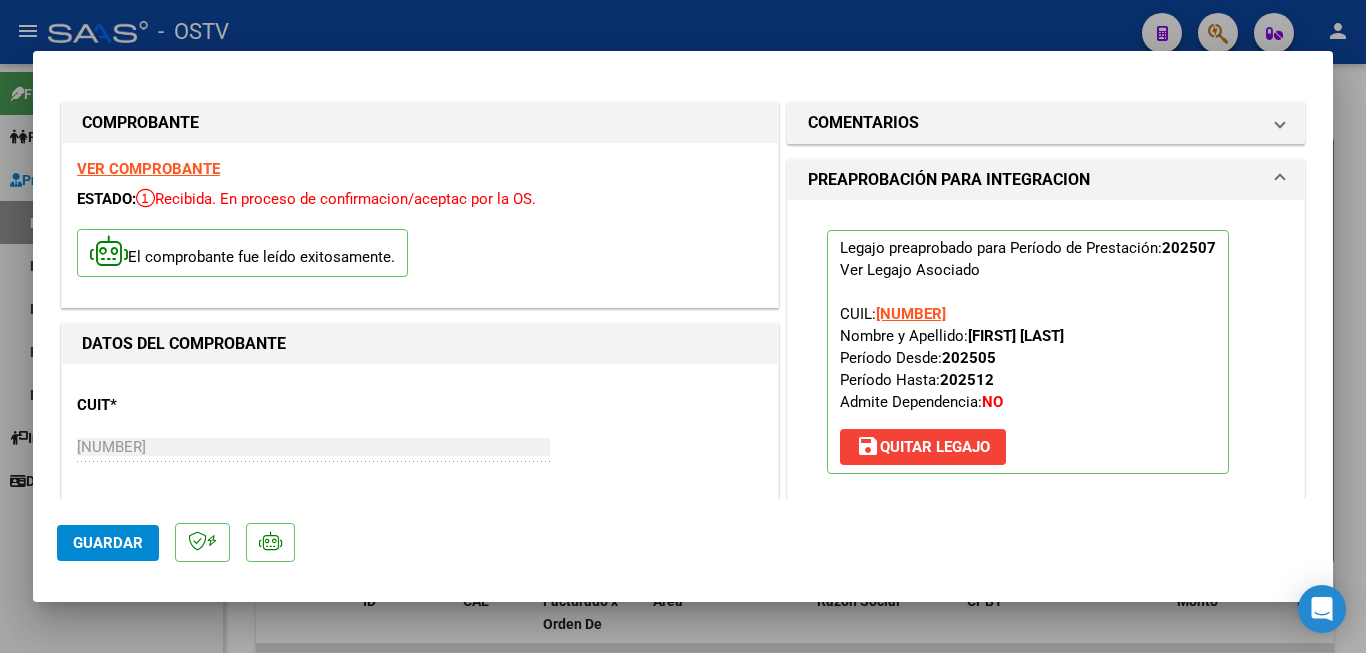 click at bounding box center (683, 326) 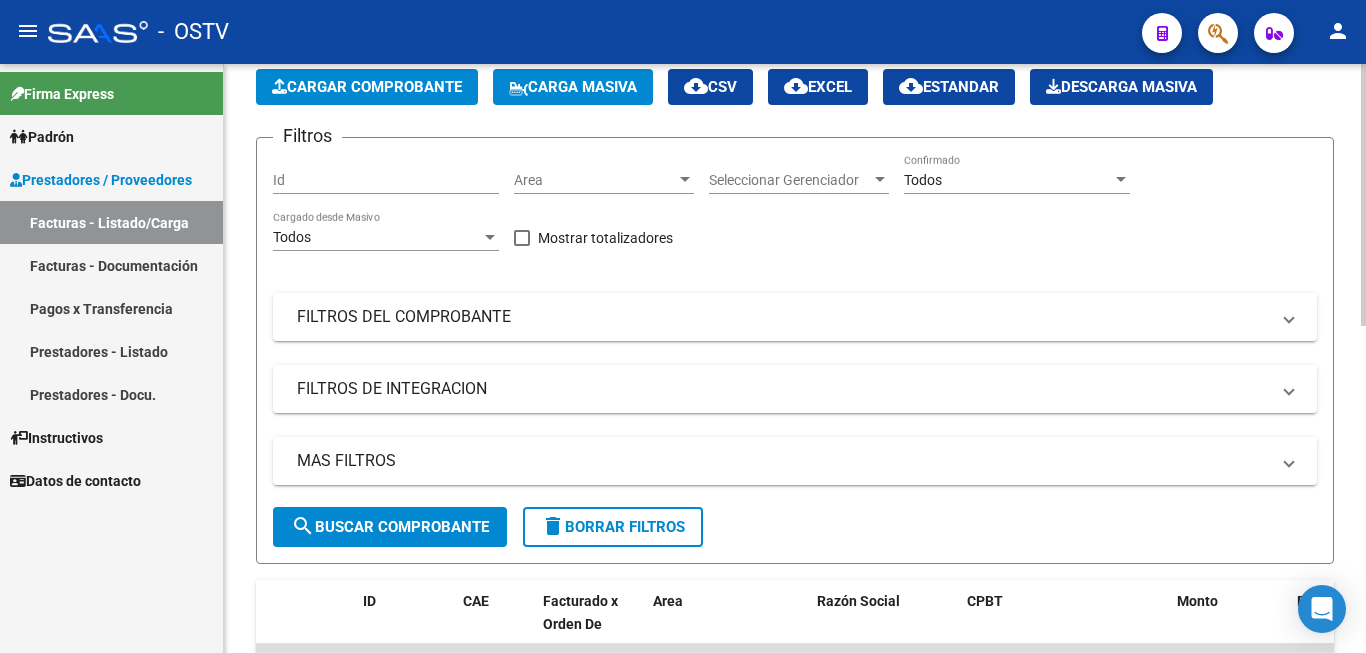 click on "Cargar Comprobante" 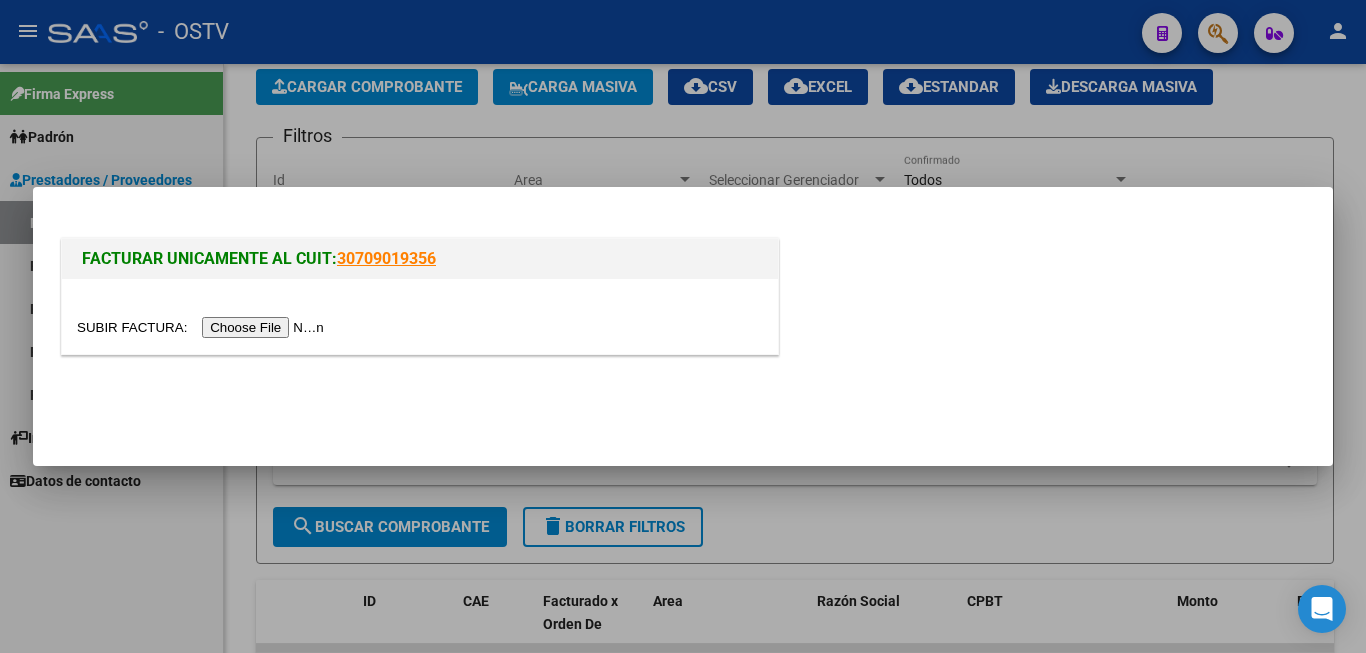 click at bounding box center [203, 327] 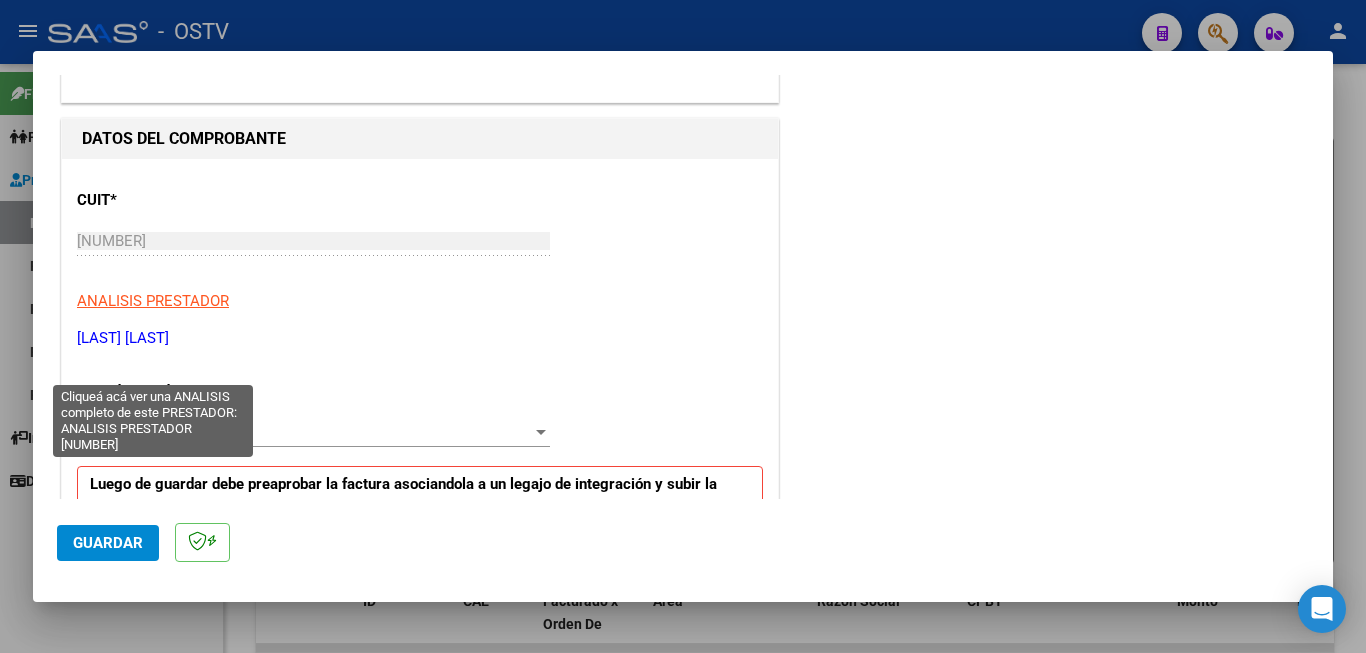 scroll, scrollTop: 200, scrollLeft: 0, axis: vertical 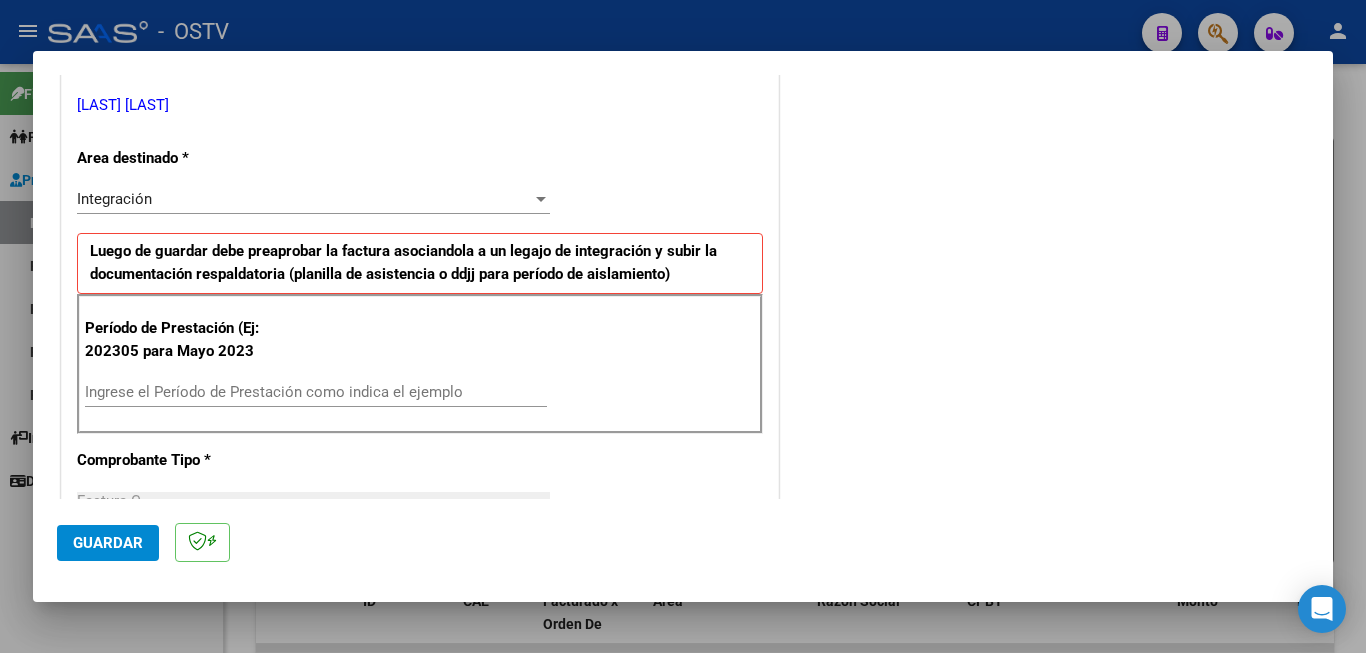 click on "Período de Prestación (Ej: 202305 para Mayo 2023    Ingrese el Período de Prestación como indica el ejemplo" at bounding box center (420, 364) 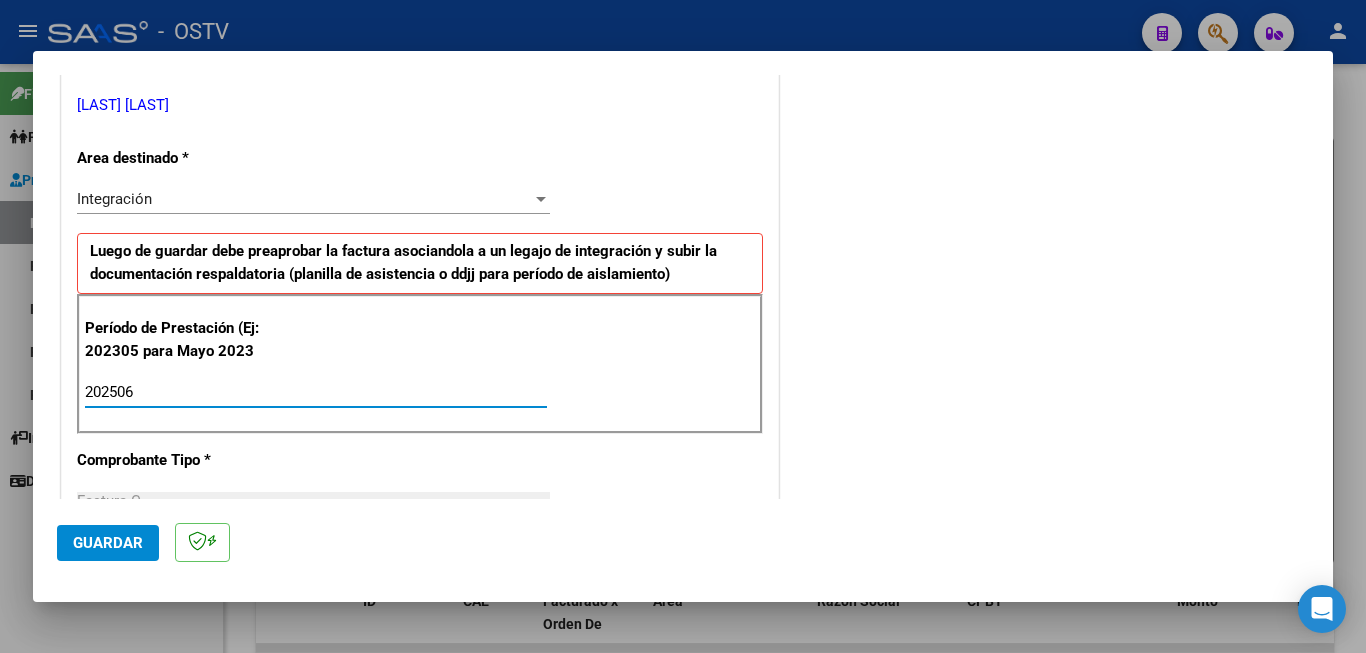 type on "202506" 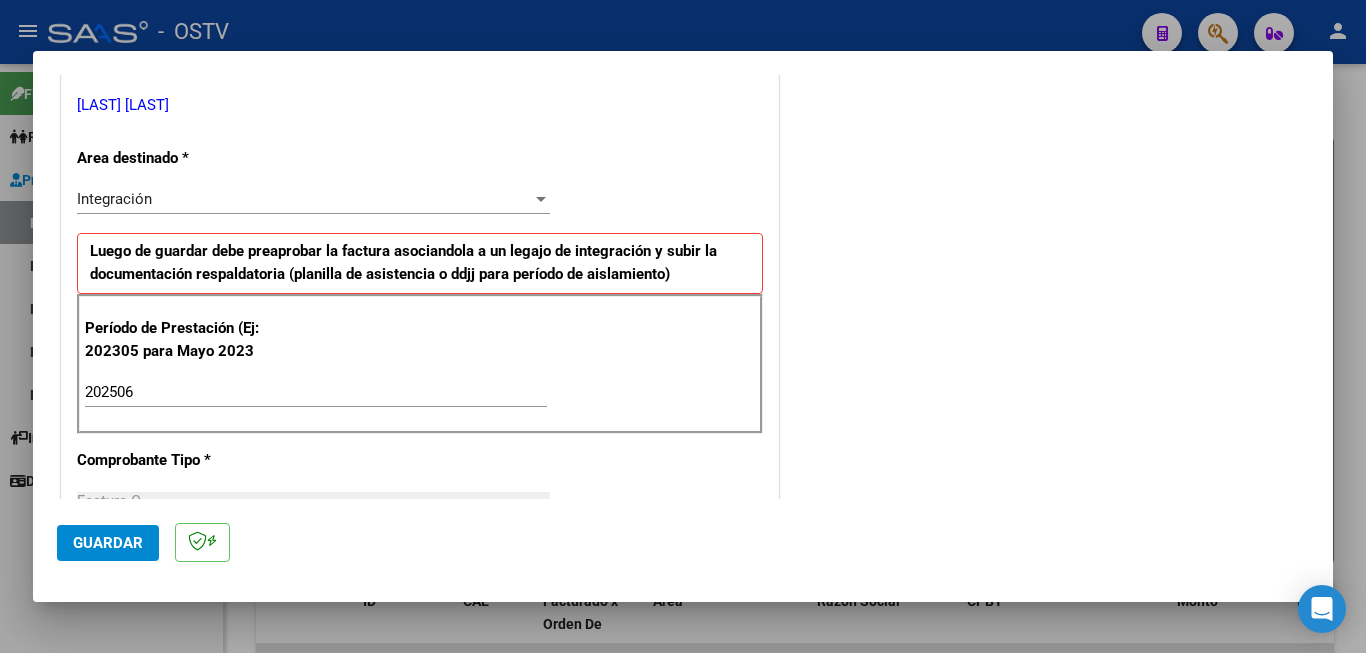 scroll, scrollTop: 1267, scrollLeft: 0, axis: vertical 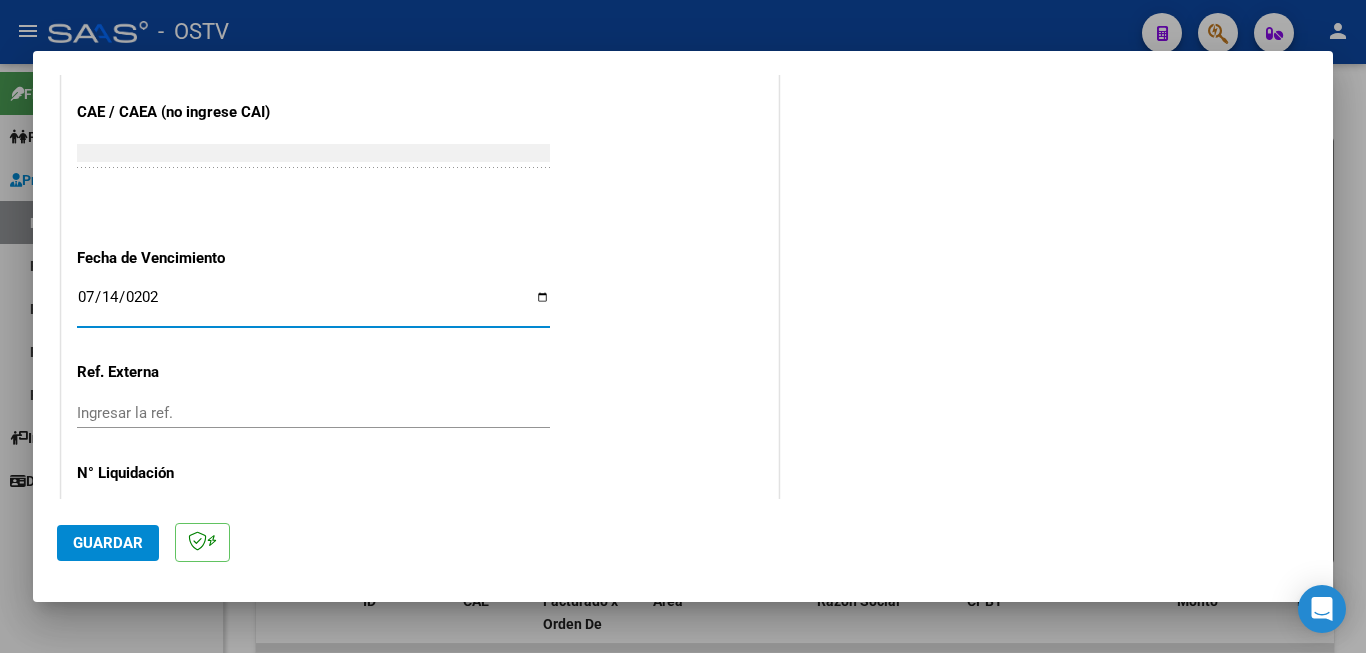 type on "2025-07-14" 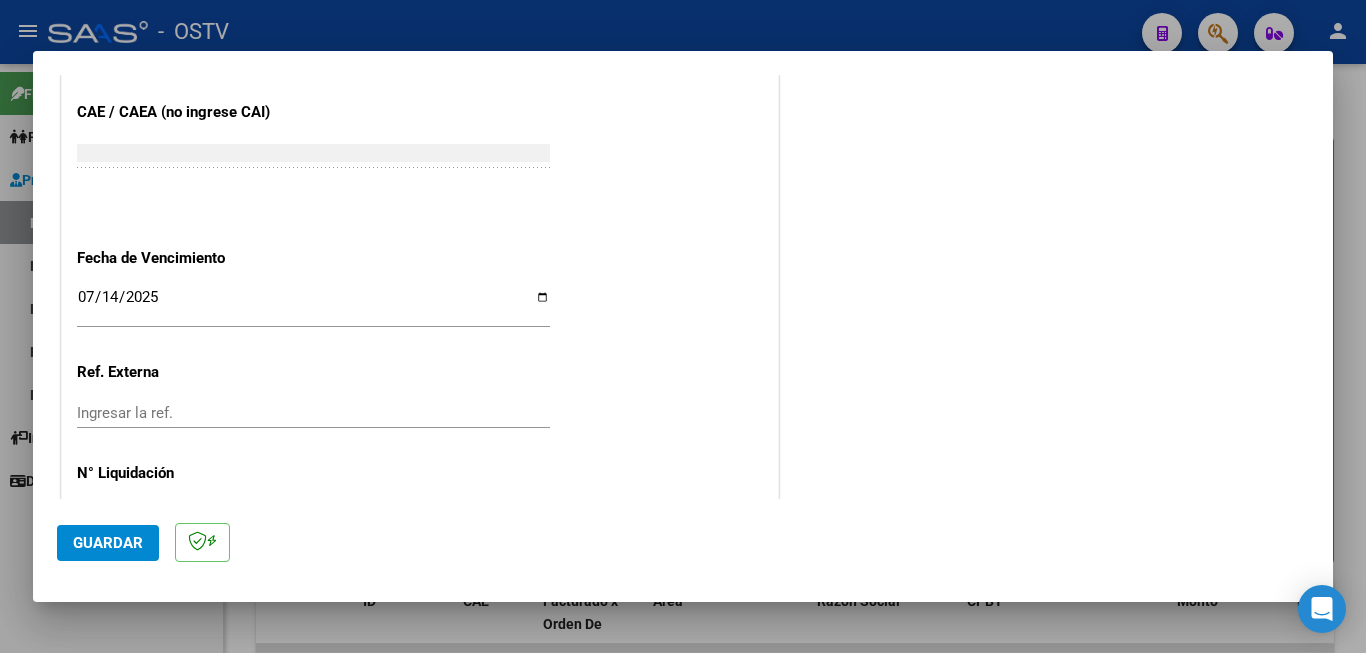 scroll, scrollTop: 0, scrollLeft: 0, axis: both 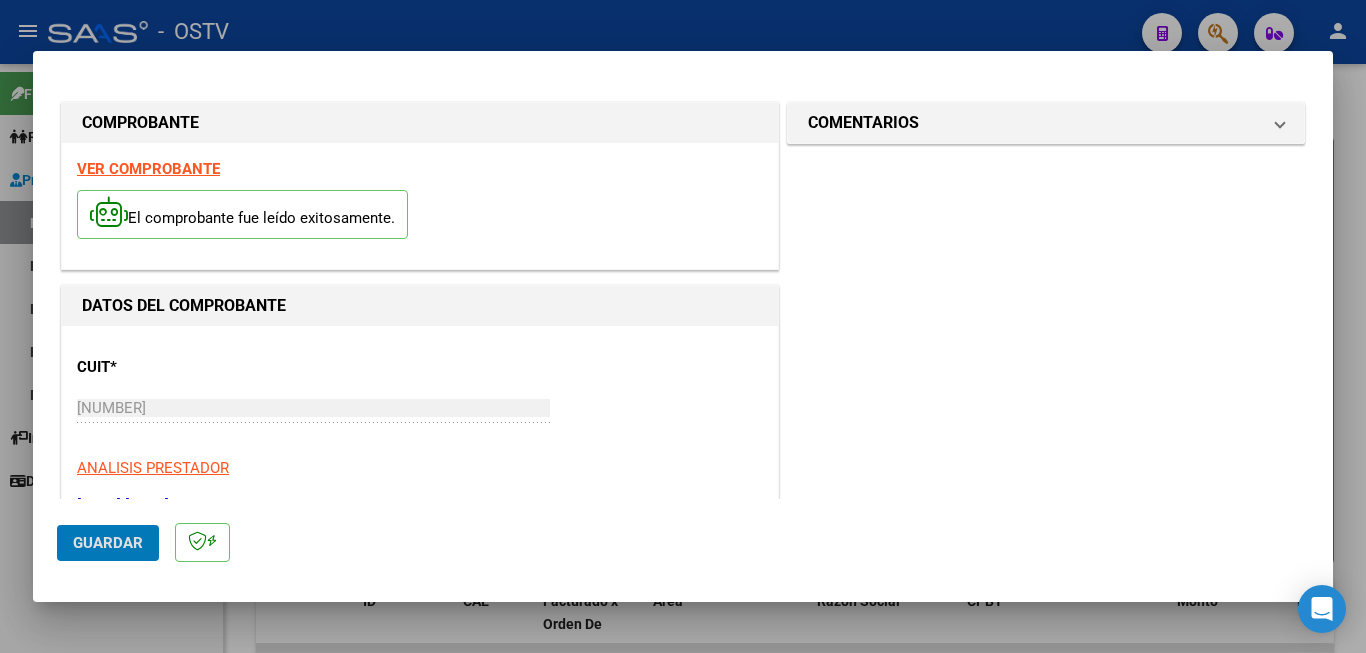 type 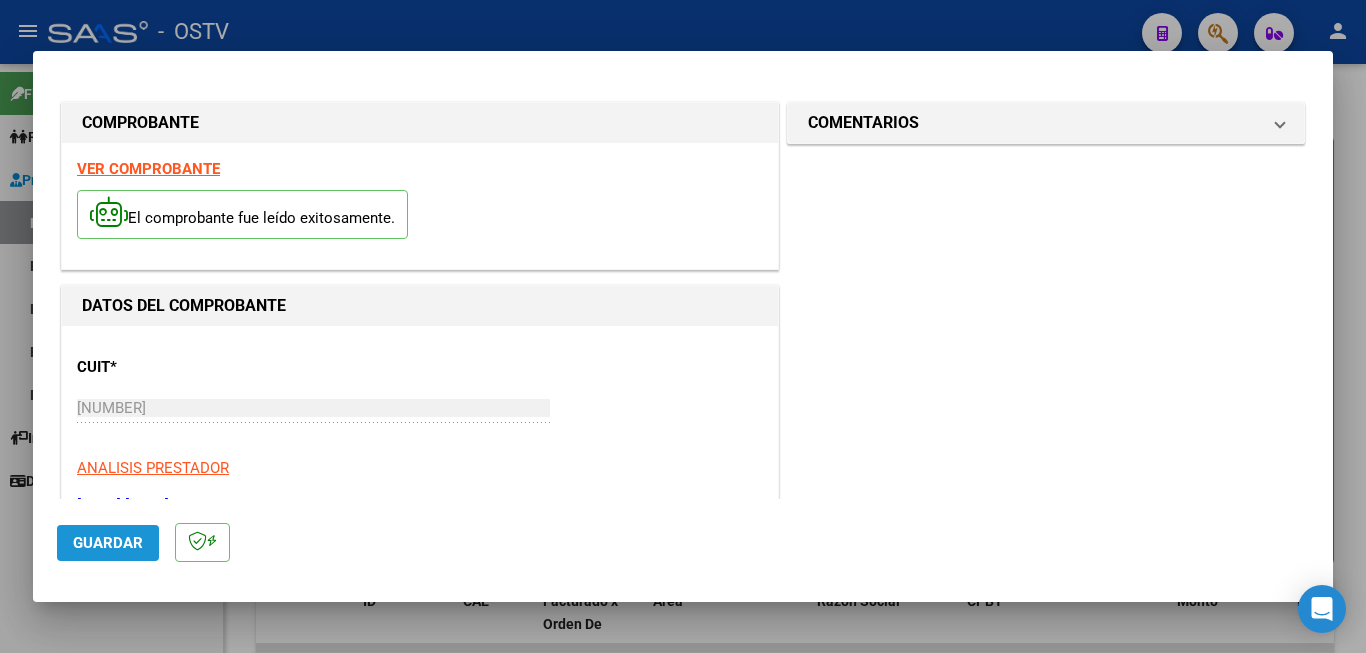 click on "Guardar" 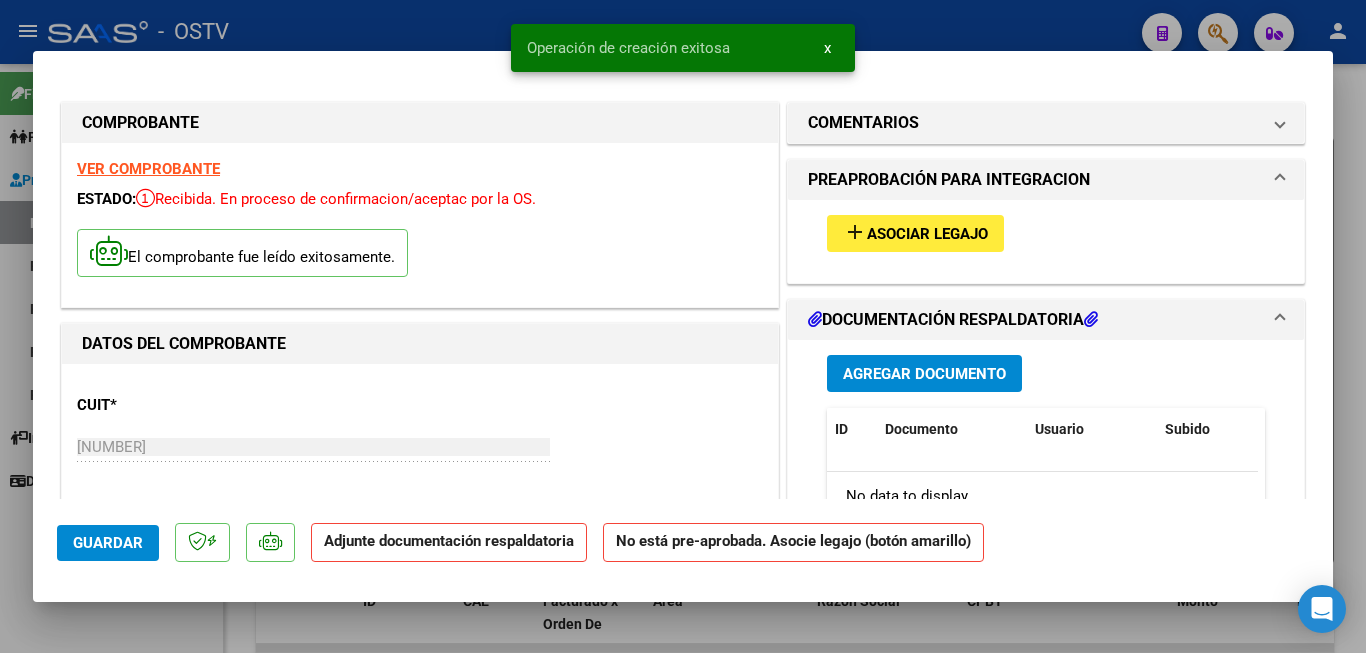 click on "add Asociar Legajo" at bounding box center [915, 233] 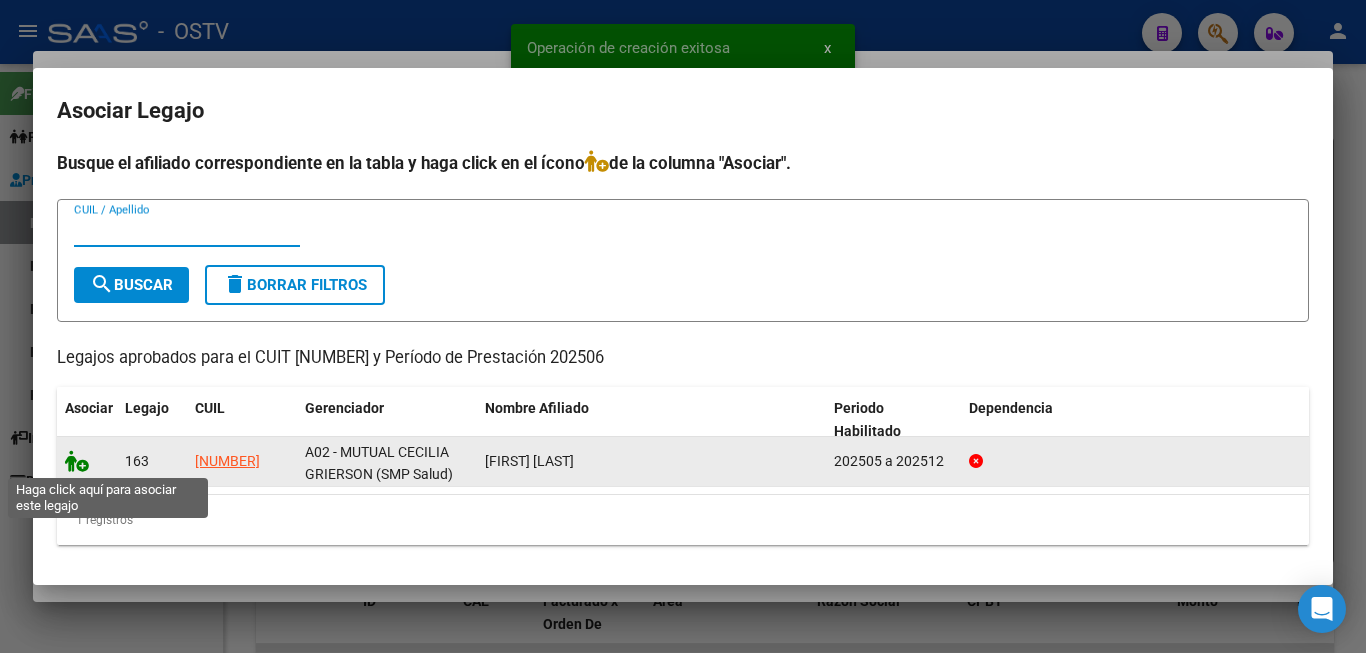 click 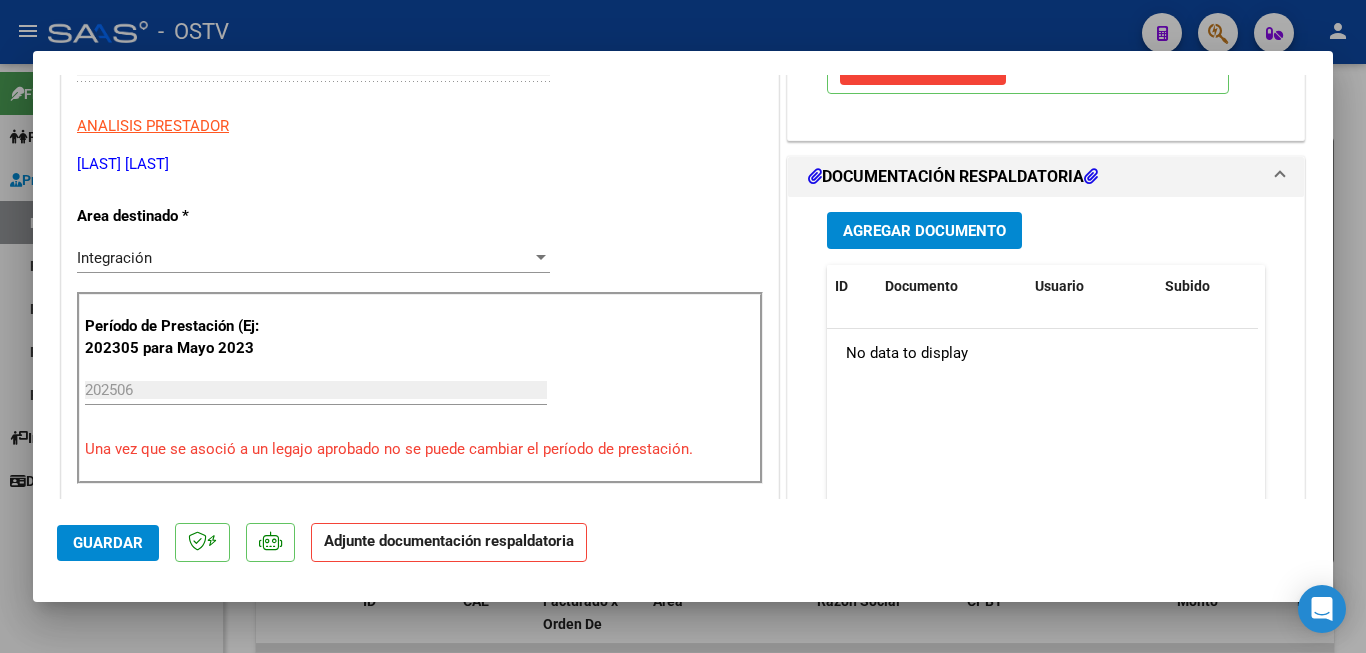scroll, scrollTop: 400, scrollLeft: 0, axis: vertical 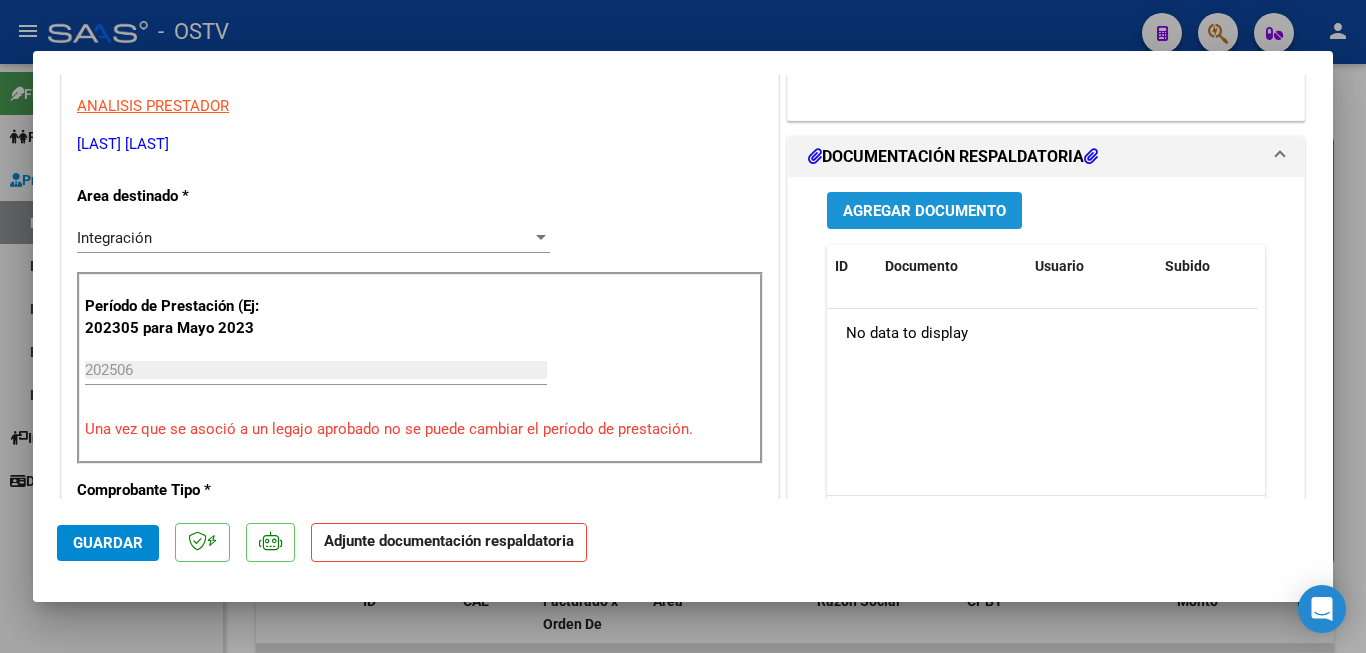 click on "Agregar Documento" at bounding box center [924, 211] 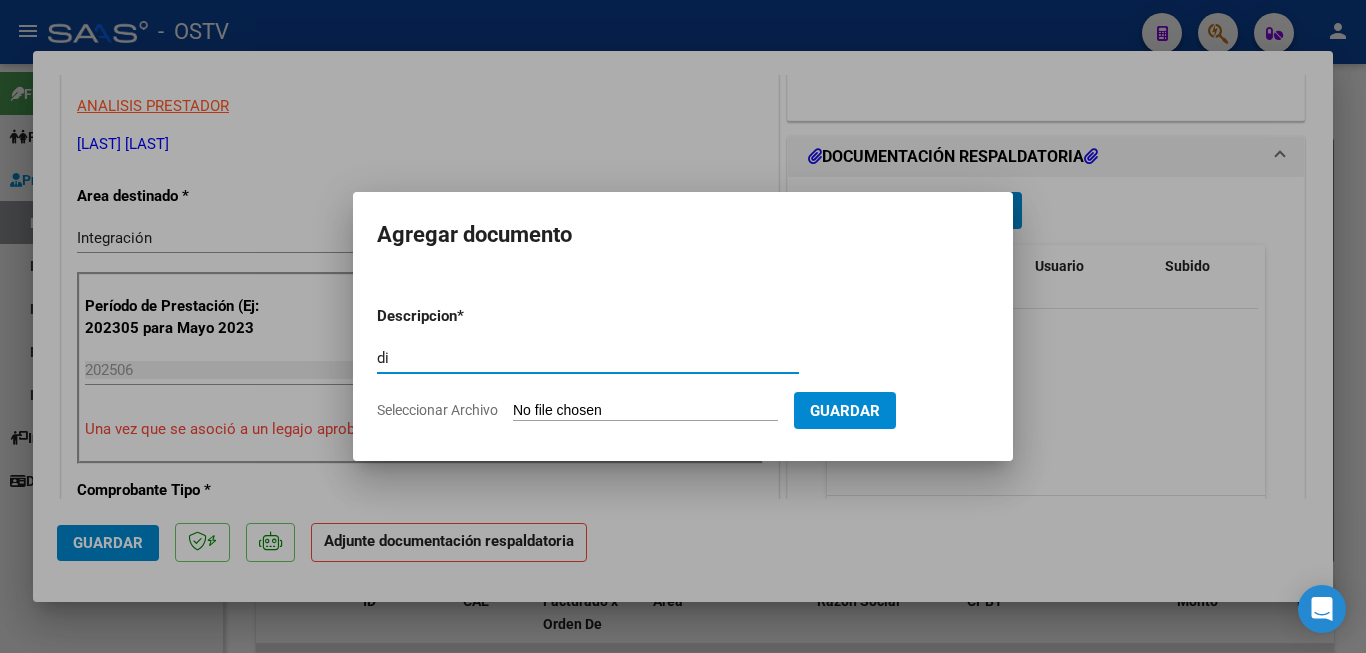 type on "d" 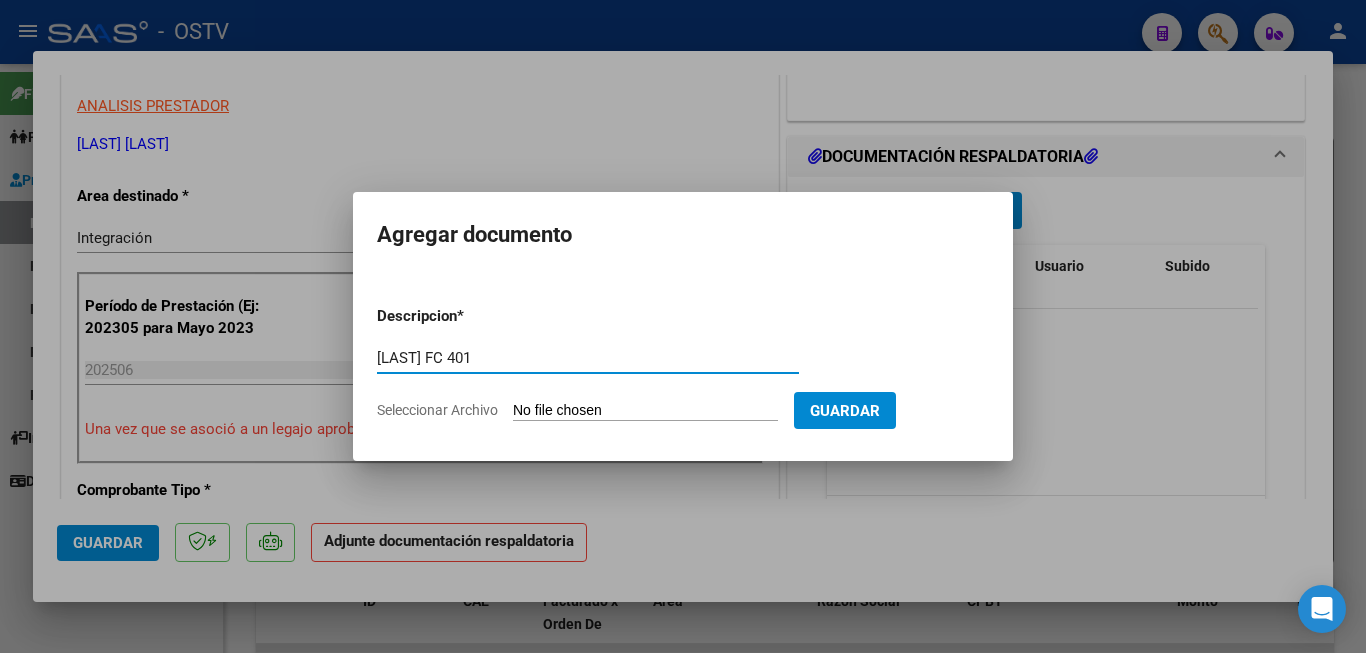 type on "[LAST] FC 401" 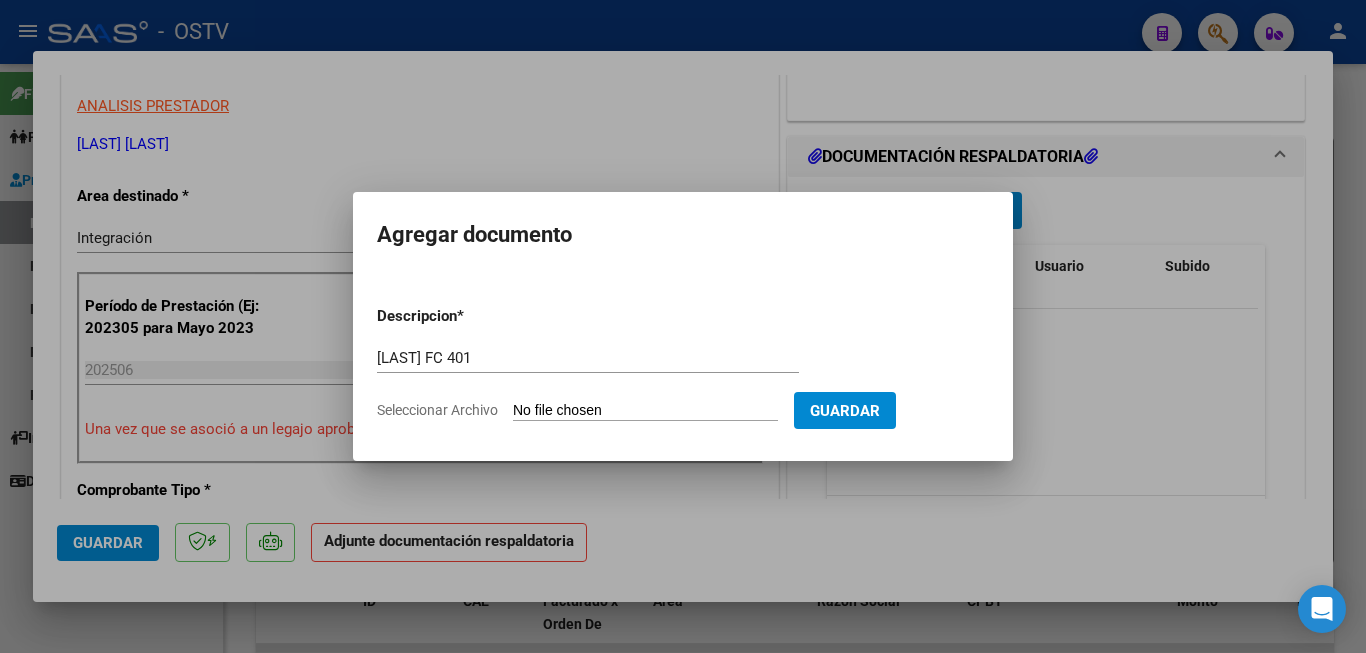click on "Seleccionar Archivo" at bounding box center (645, 411) 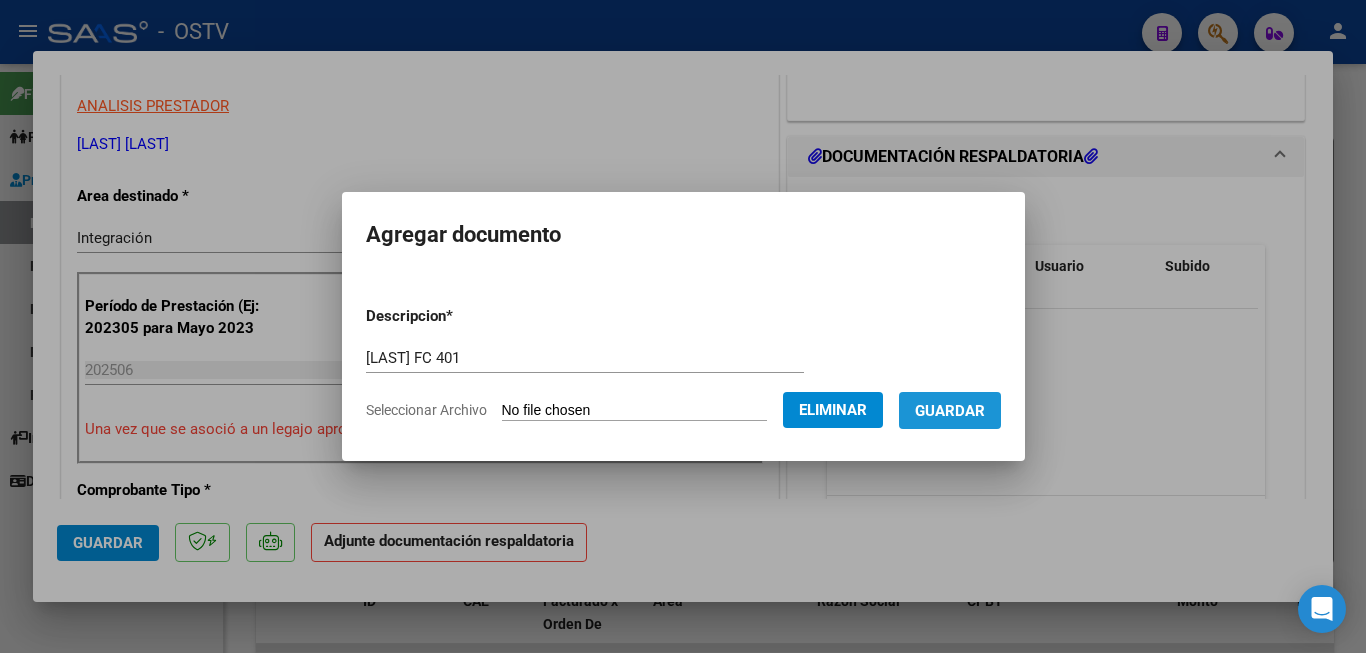 click on "Guardar" at bounding box center [950, 410] 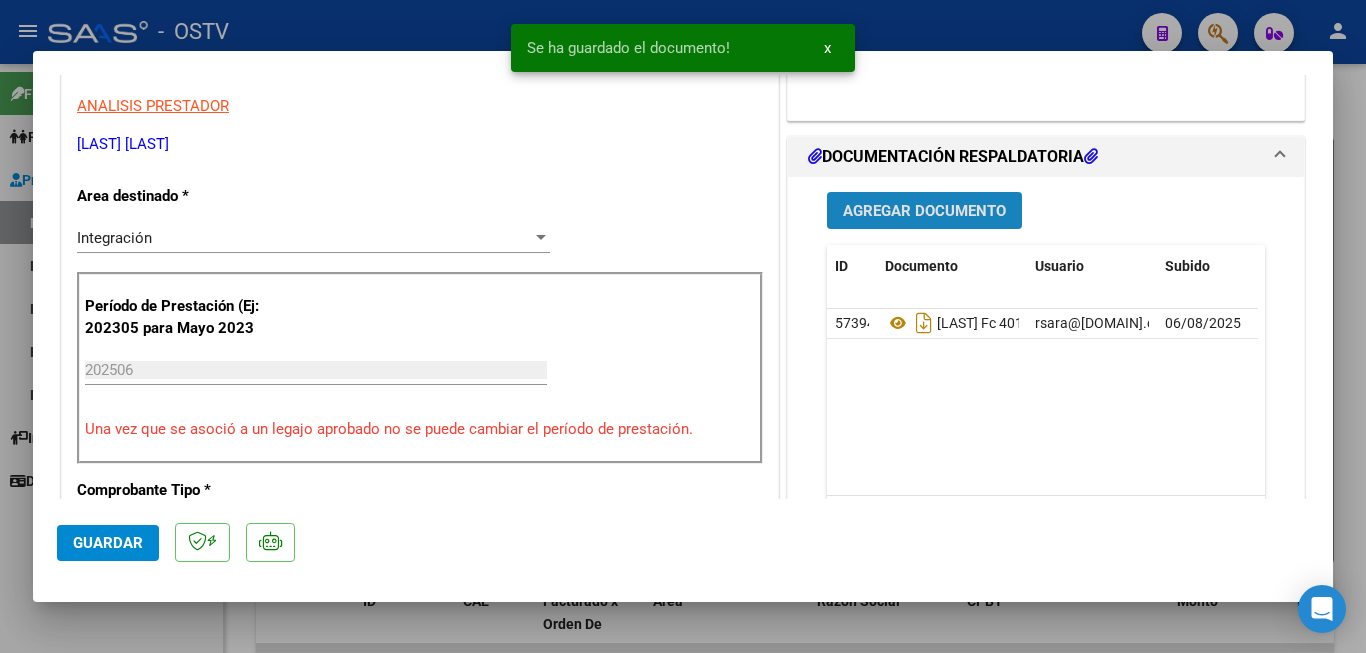 click on "Agregar Documento" at bounding box center [924, 211] 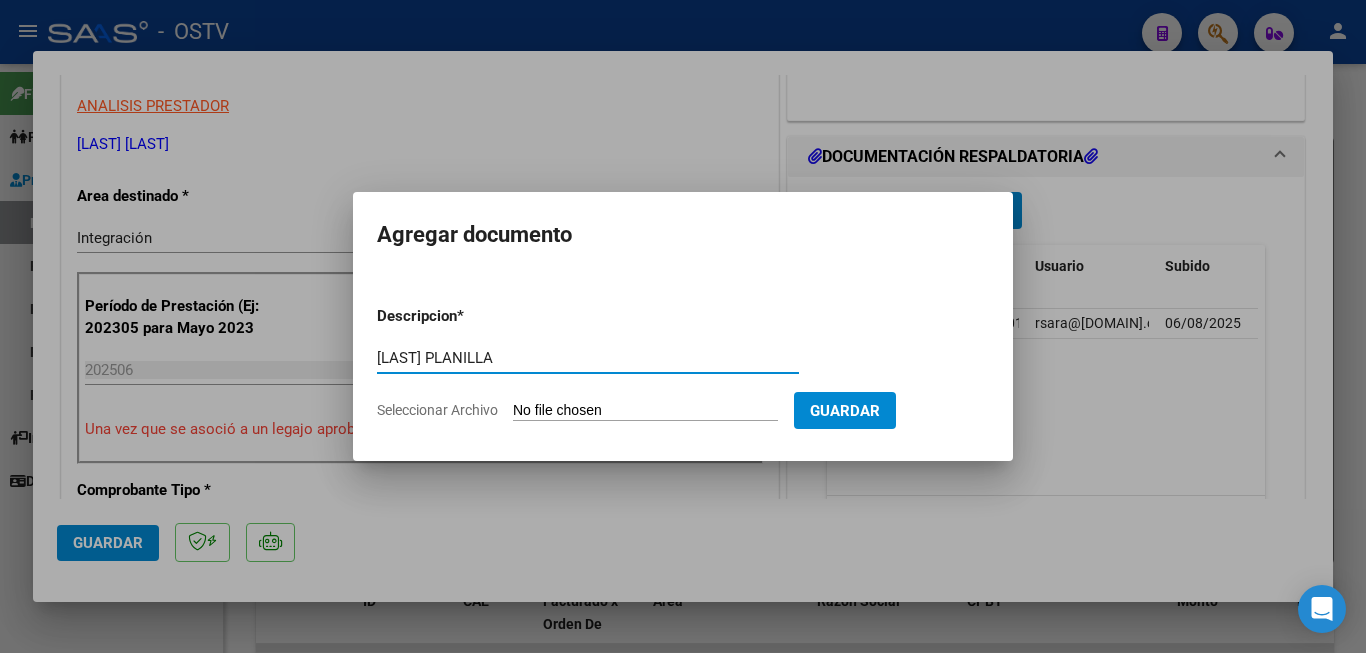 type on "[LAST] PLANILLA" 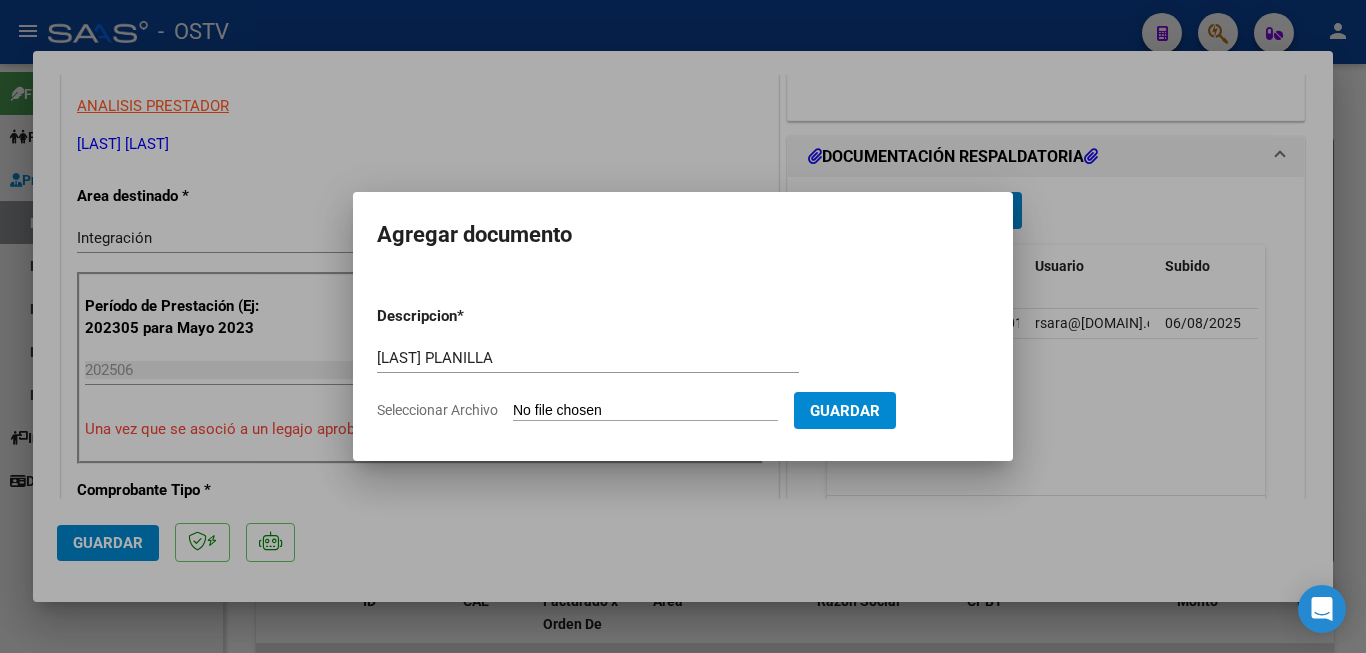 click on "Seleccionar Archivo" at bounding box center [645, 411] 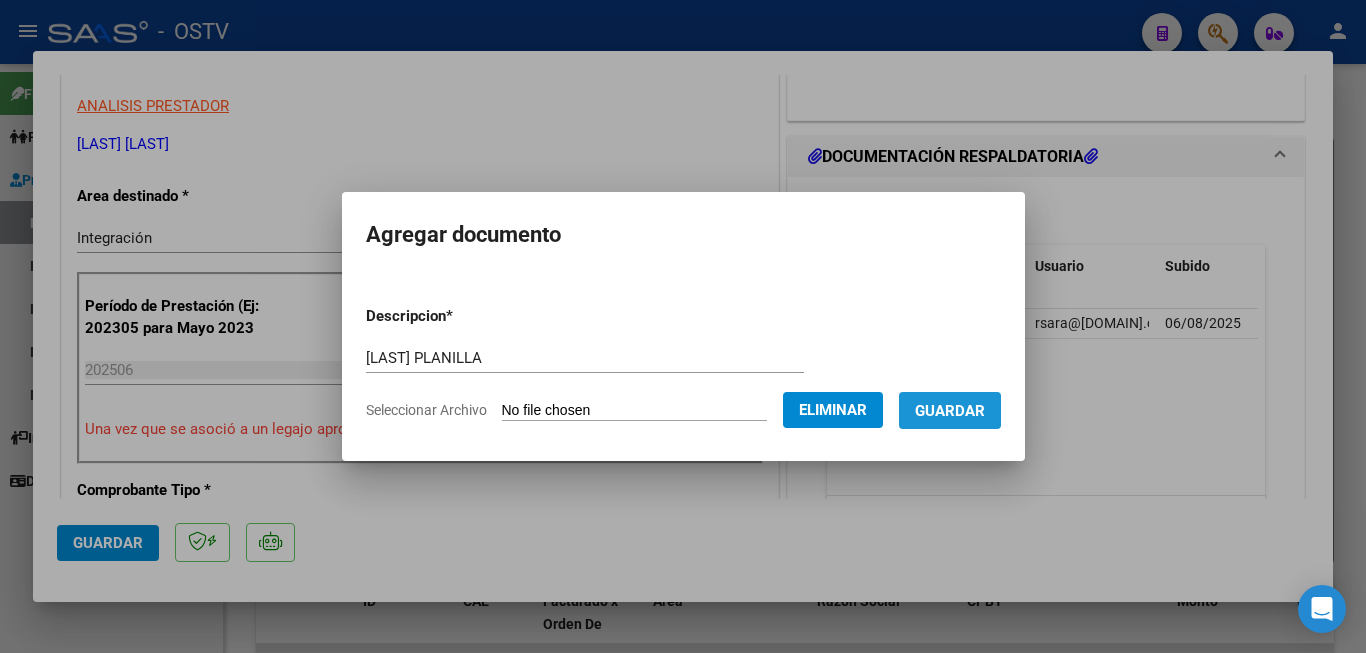 click on "Guardar" at bounding box center (950, 411) 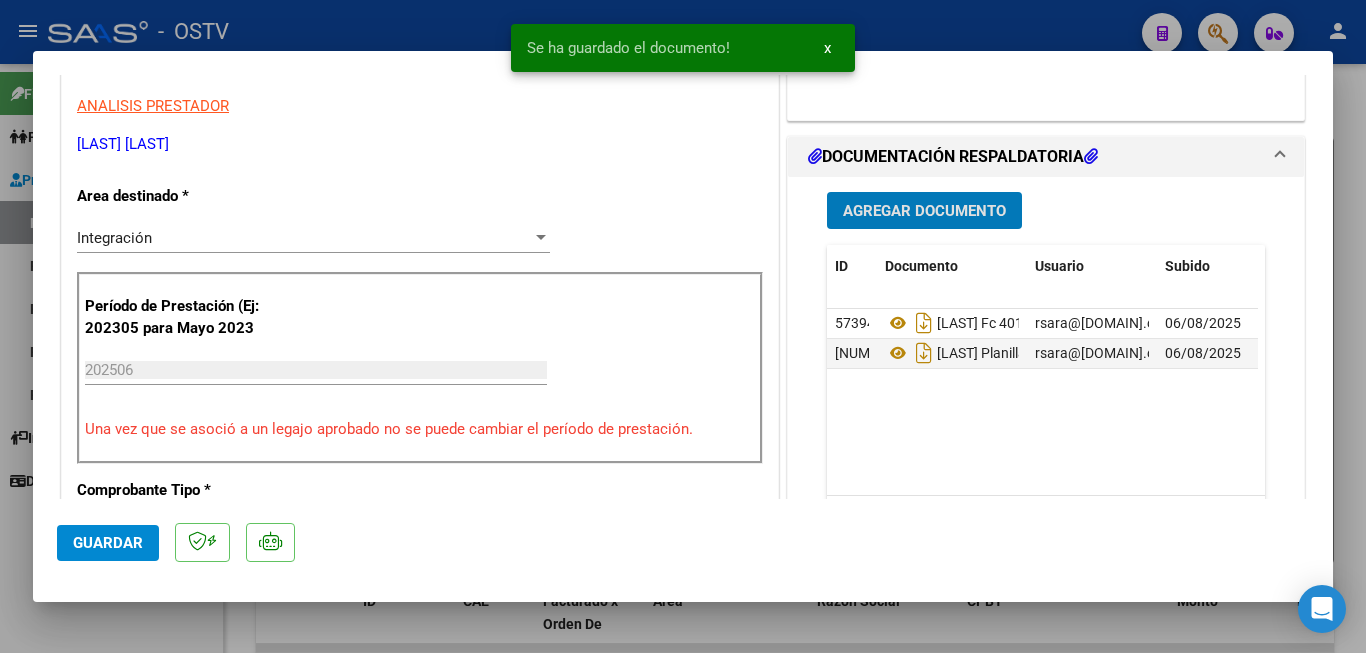 click on "Agregar Documento" at bounding box center [924, 211] 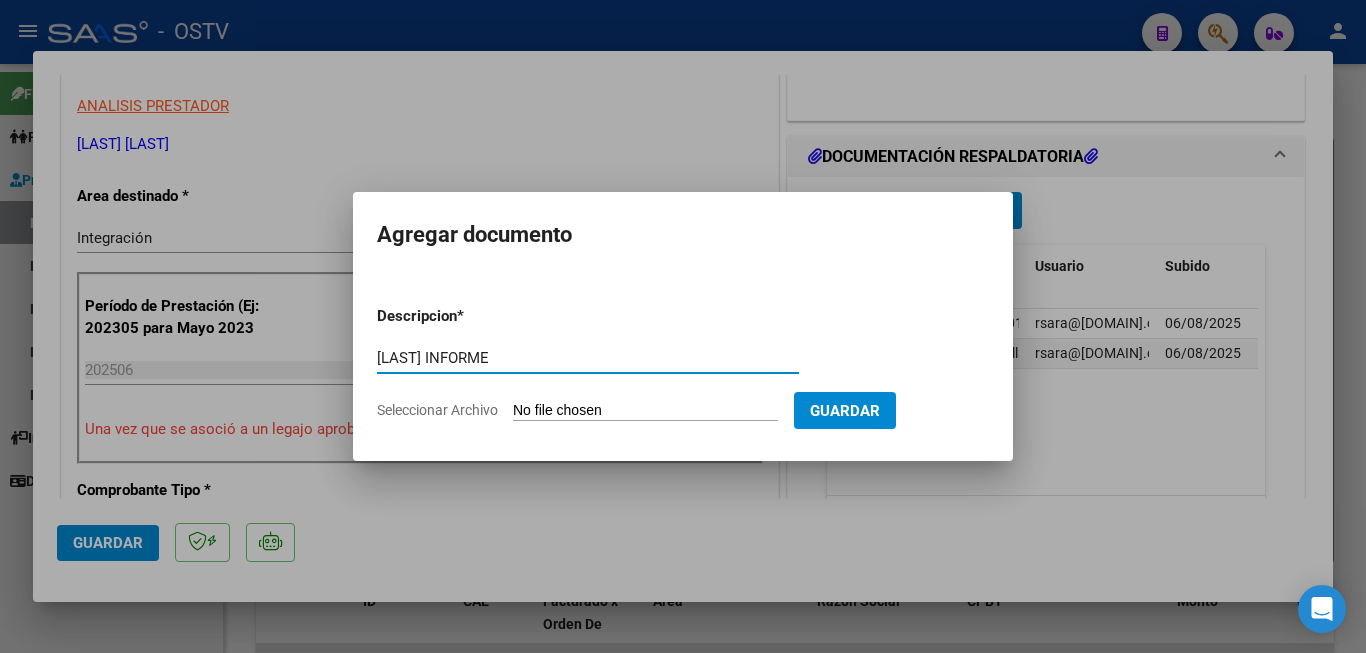 type on "[LAST] INFORME" 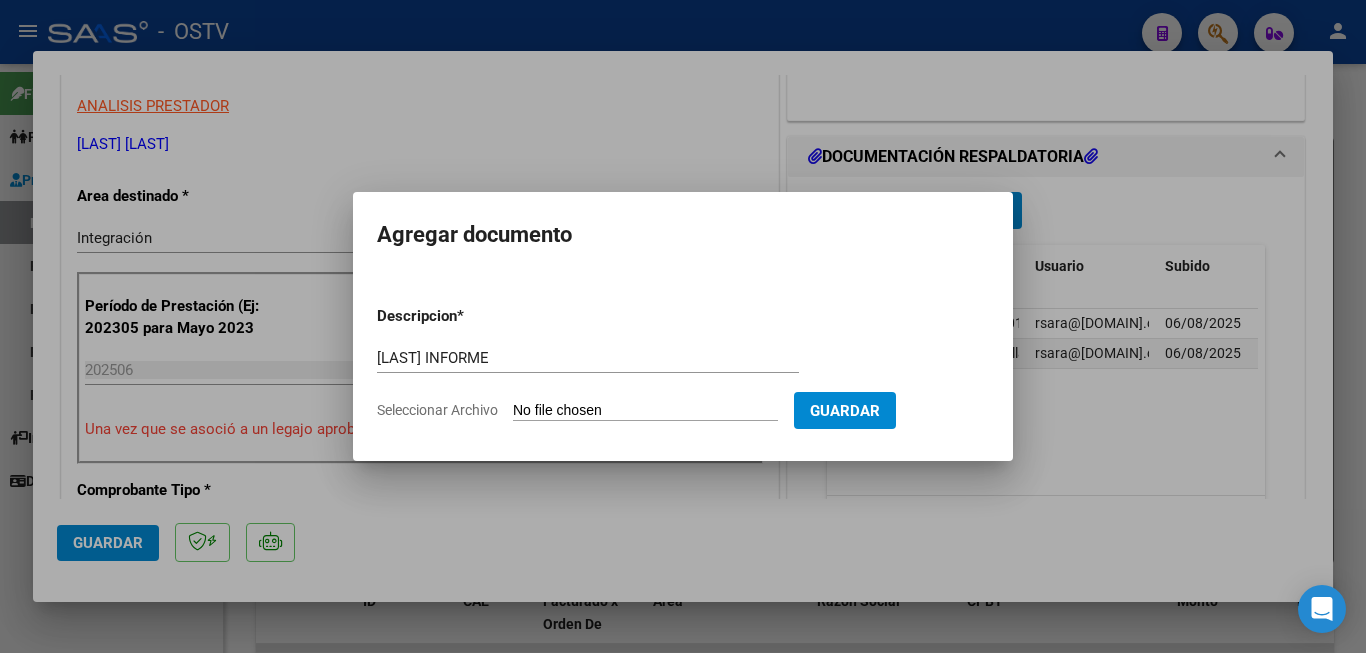 click on "Descripcion * [LAST] INFORME Escriba aquí una descripcion Seleccionar Archivo Guardar" at bounding box center (683, 363) 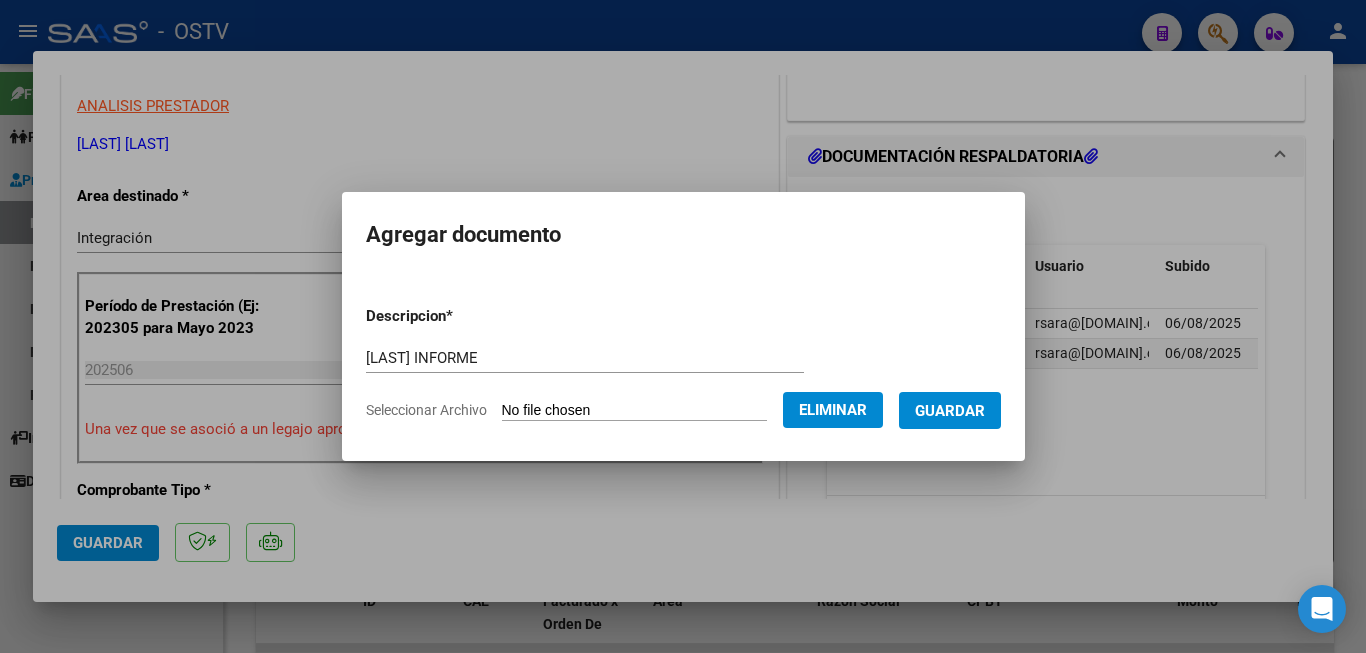 click on "Descripcion * [LAST] INFORME Escriba aquí una descripcion Seleccionar Archivo Eliminar Guardar" at bounding box center [683, 363] 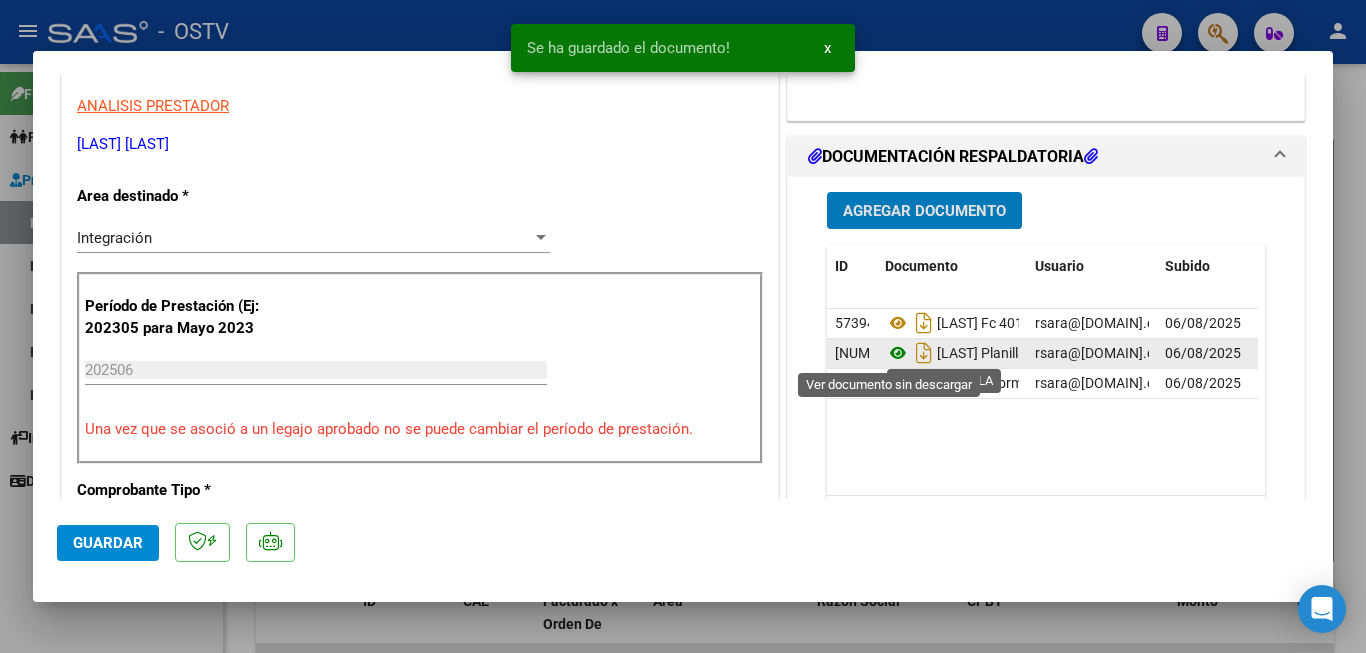 click 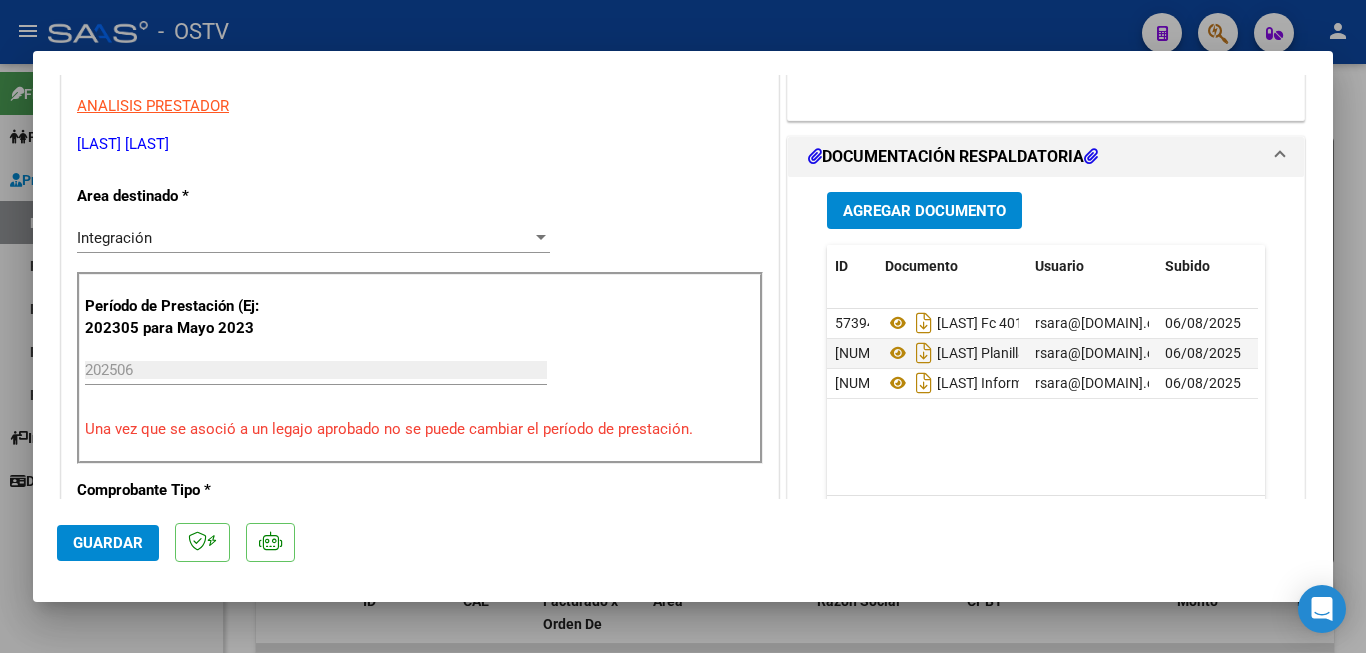 click on "Guardar" 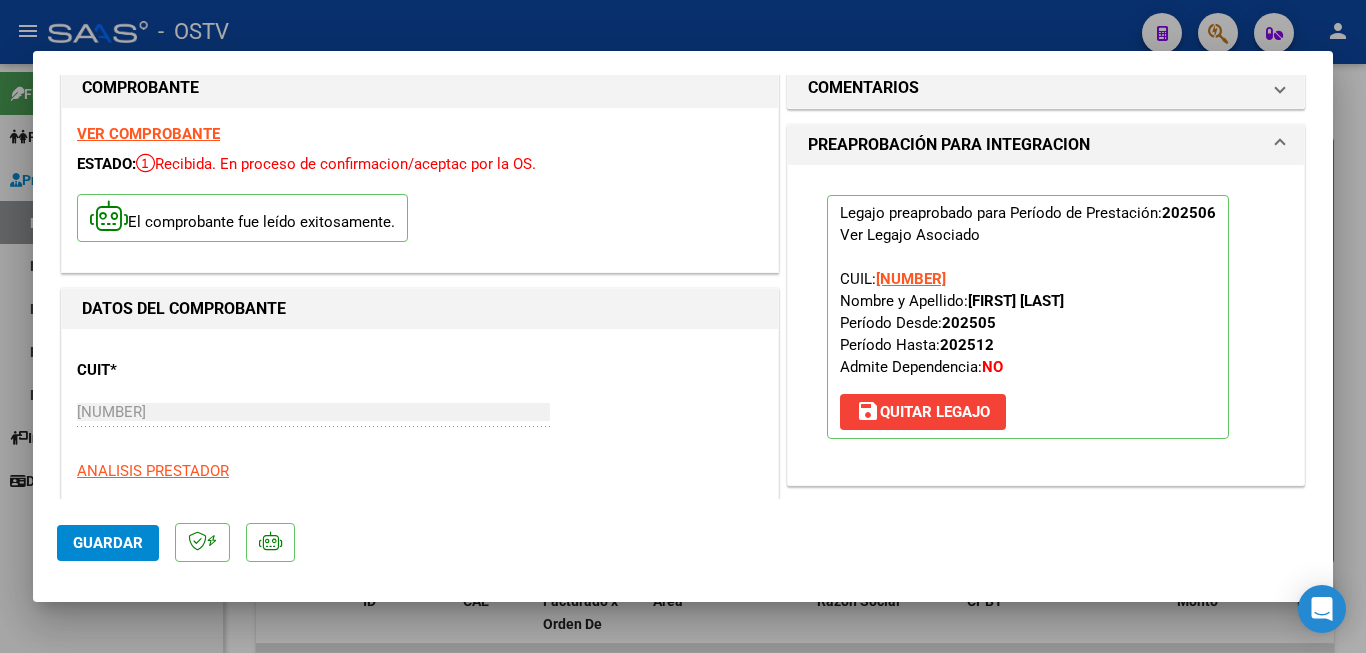 scroll, scrollTop: 0, scrollLeft: 0, axis: both 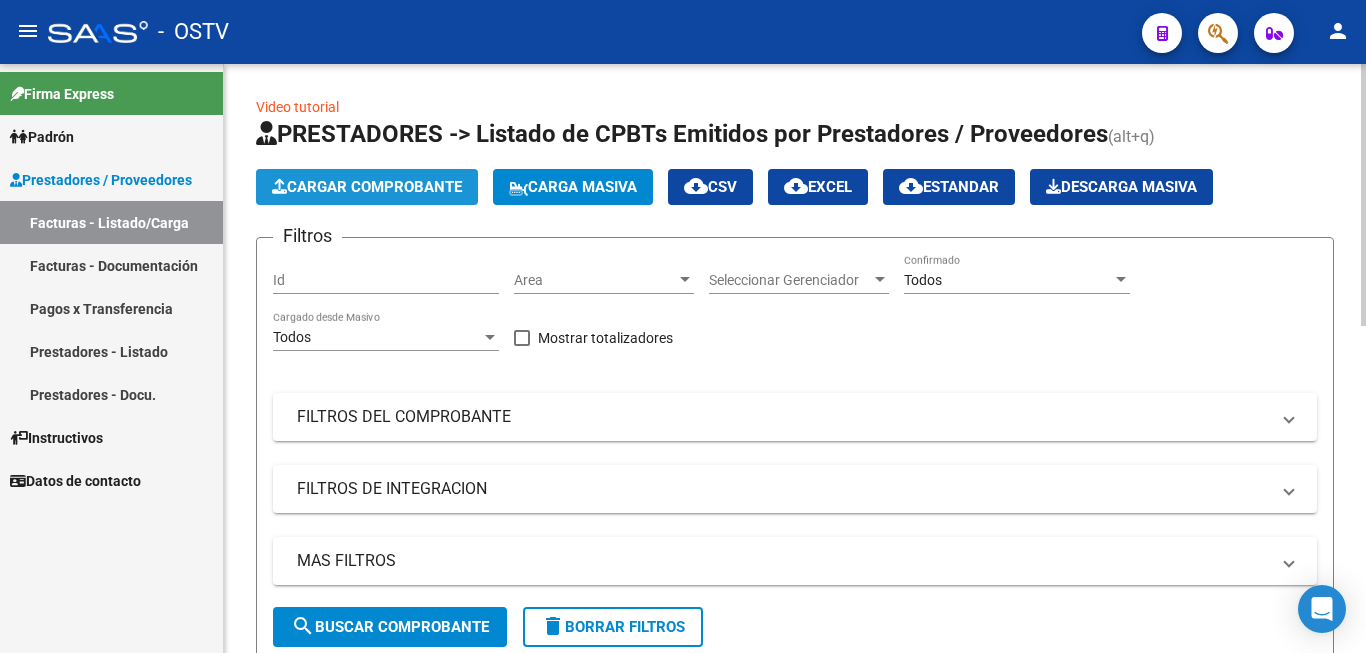 click on "Cargar Comprobante" 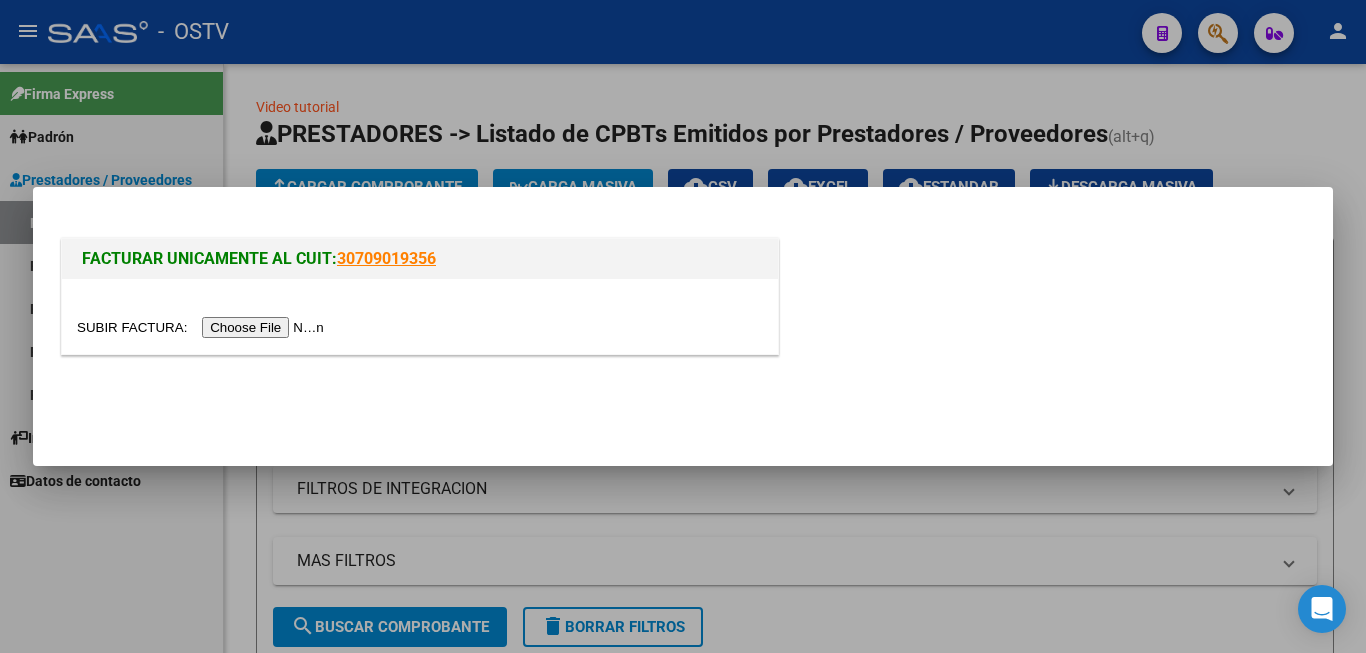 click at bounding box center (203, 327) 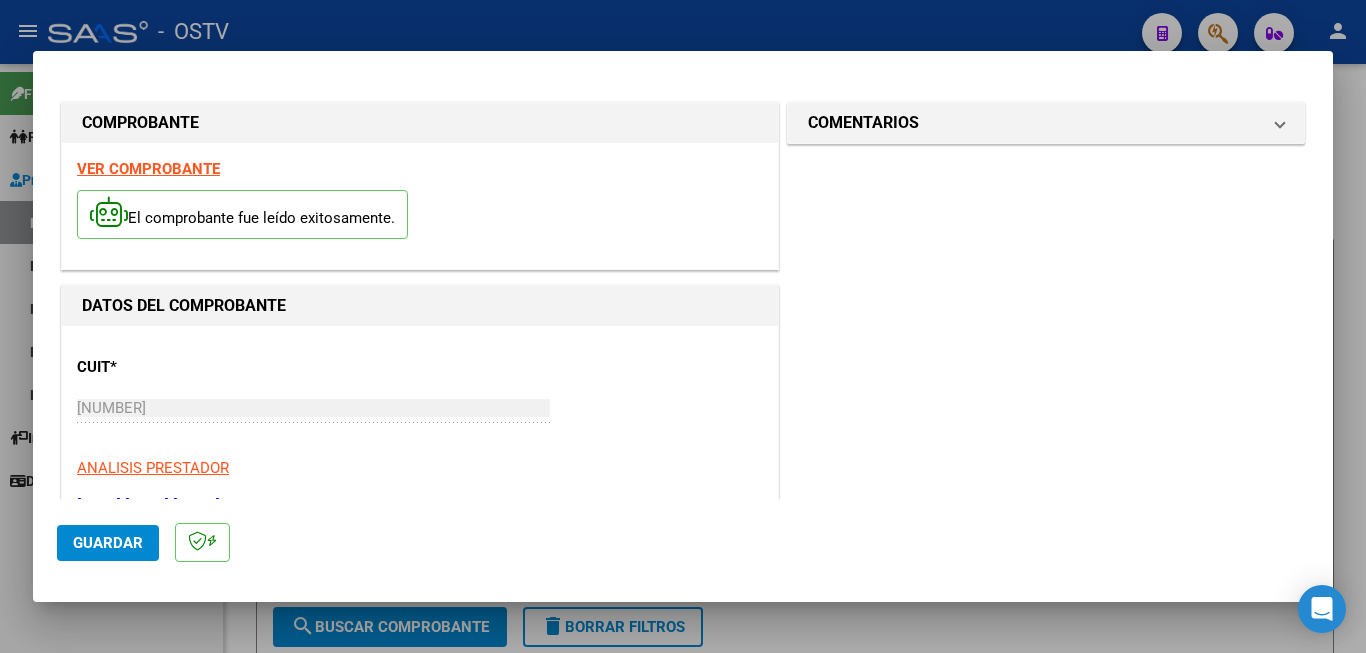 scroll, scrollTop: 312, scrollLeft: 0, axis: vertical 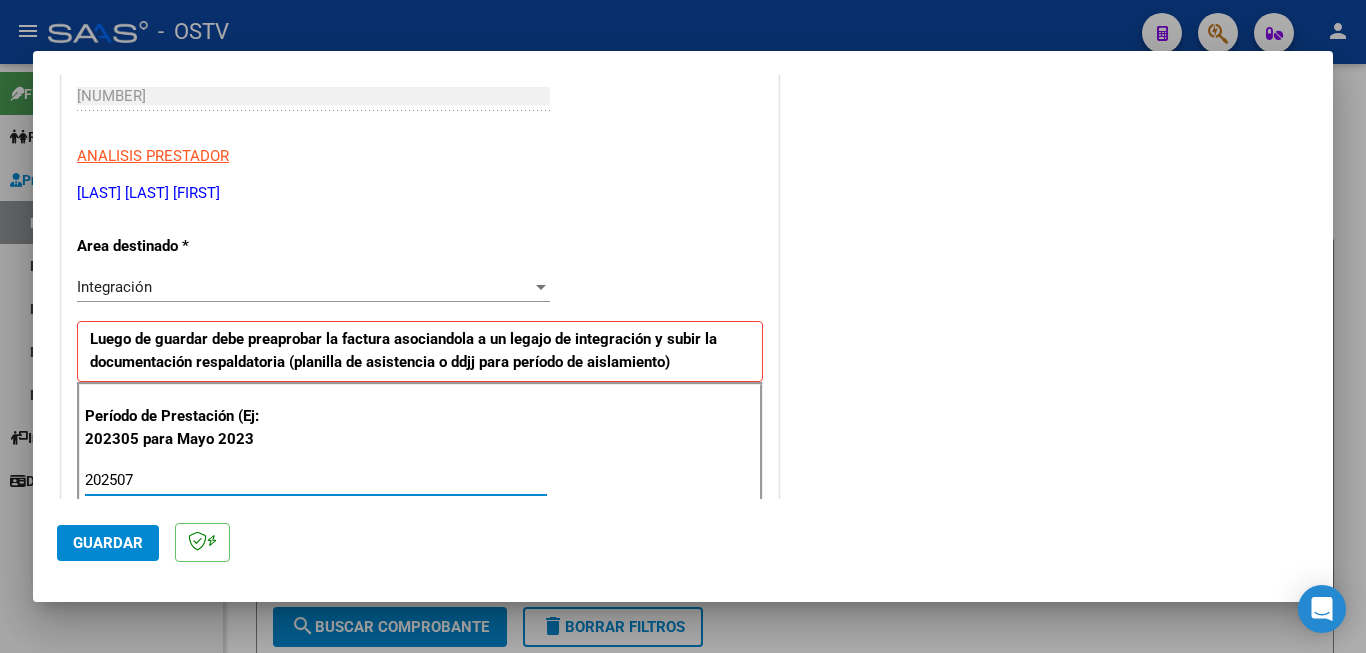 type on "202507" 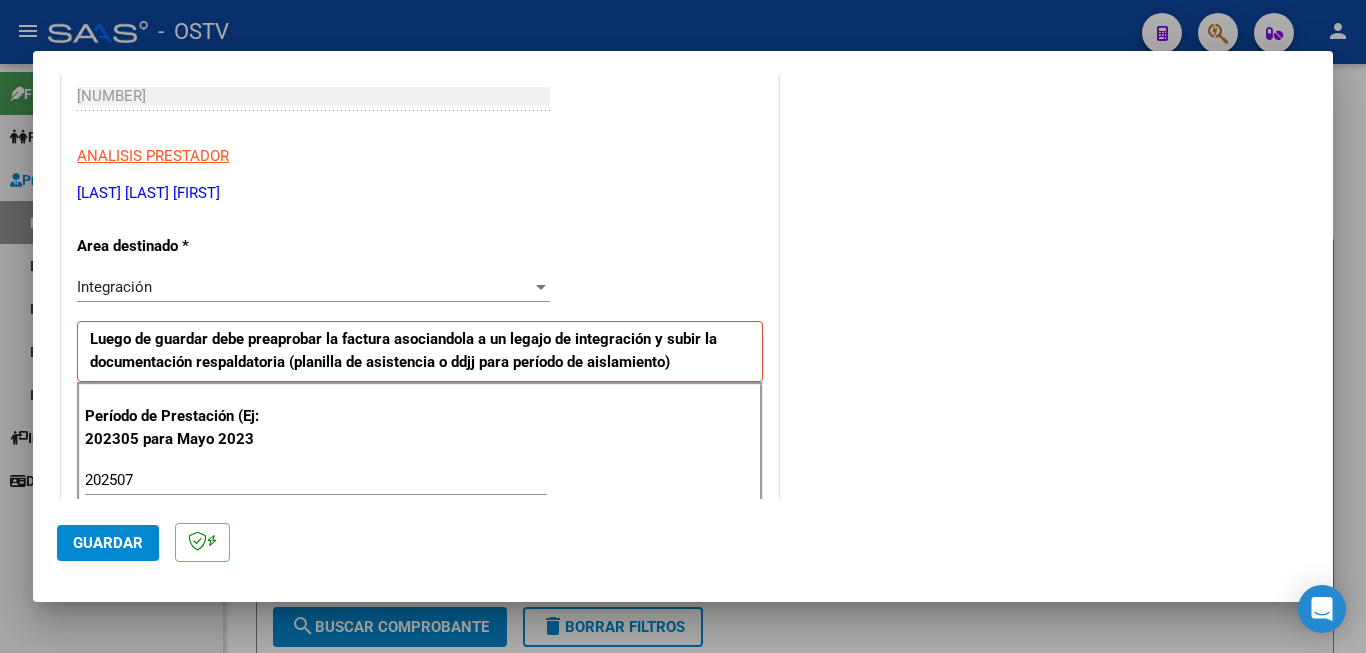 scroll, scrollTop: 1267, scrollLeft: 0, axis: vertical 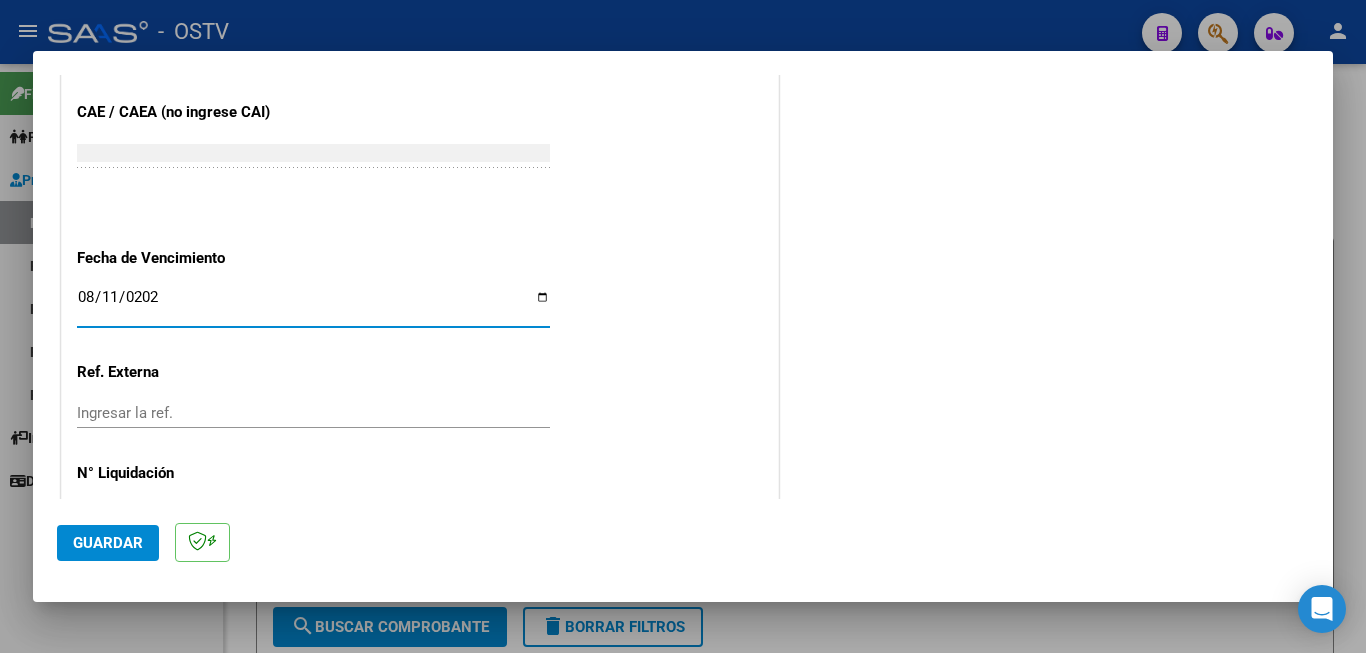type on "2025-08-11" 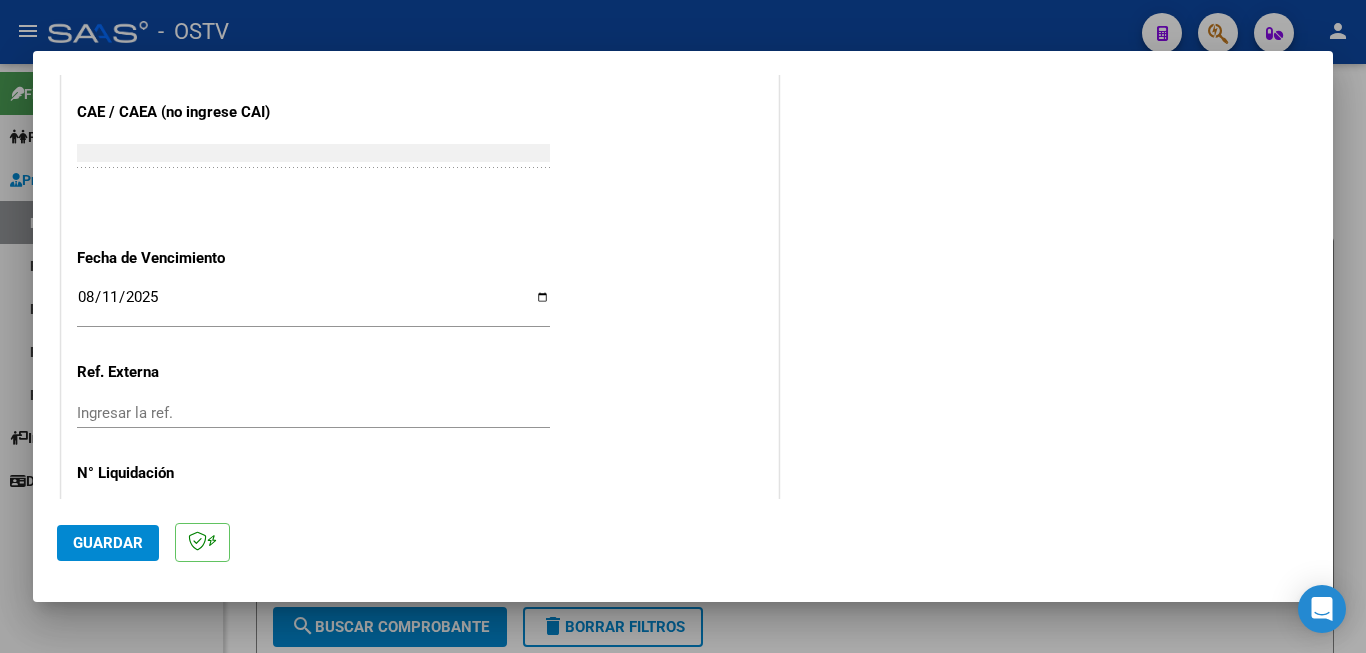 scroll, scrollTop: 0, scrollLeft: 0, axis: both 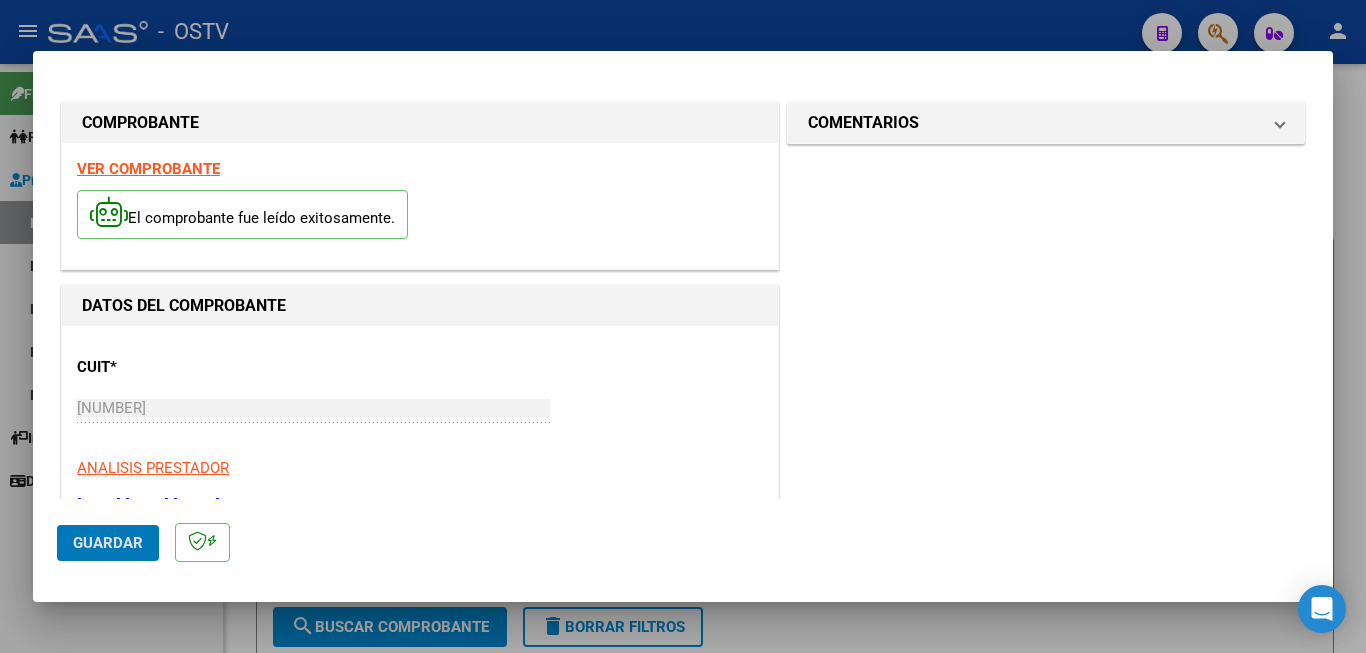 type 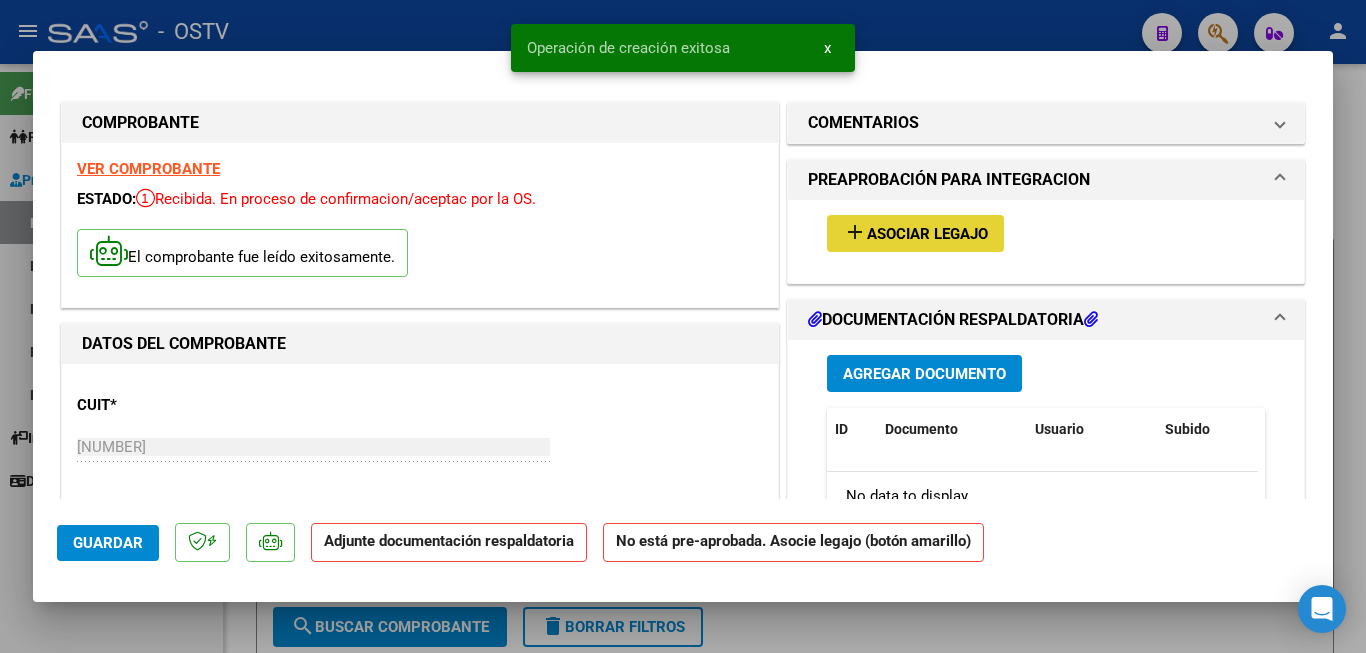 click on "add Asociar Legajo" at bounding box center (915, 233) 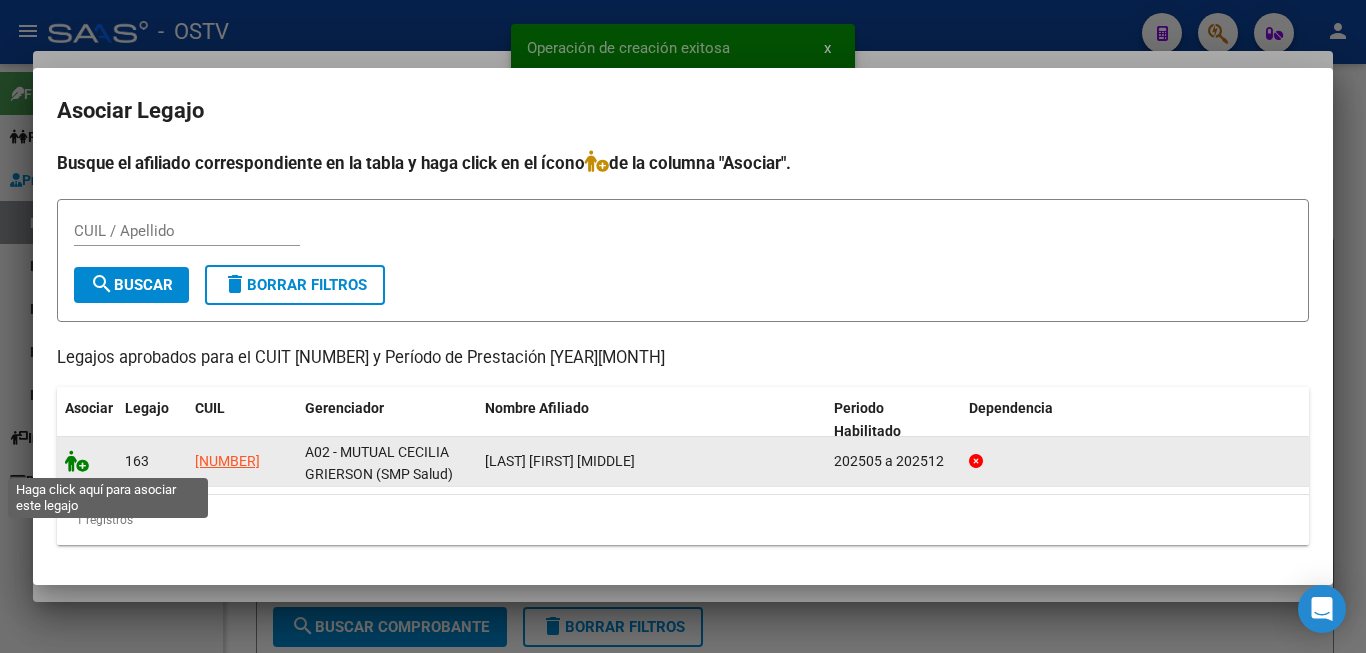 click 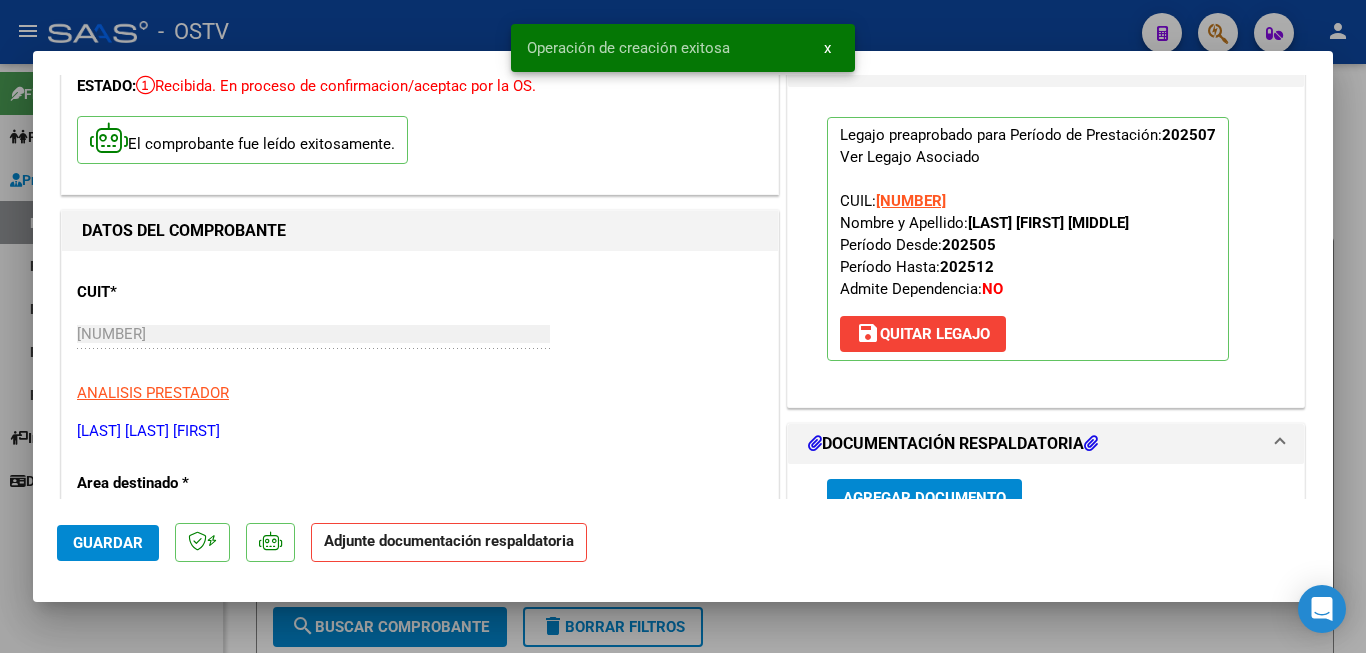 scroll, scrollTop: 300, scrollLeft: 0, axis: vertical 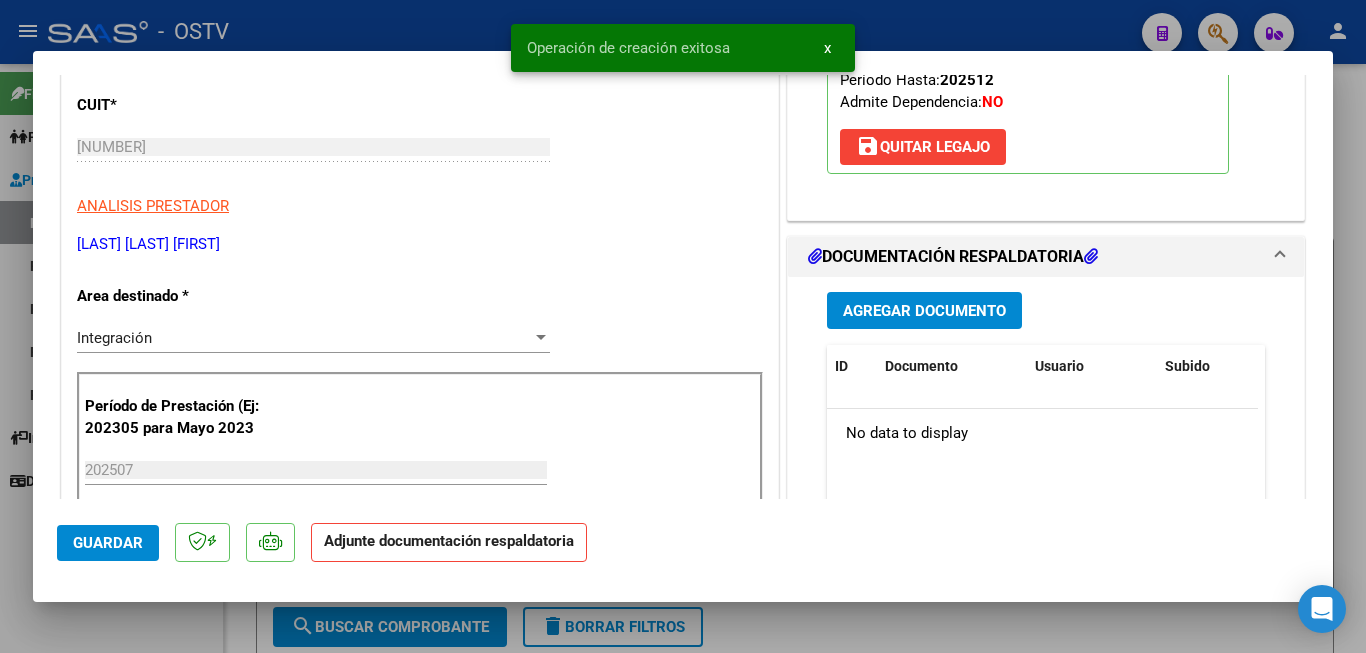 click on "Agregar Documento" at bounding box center (924, 311) 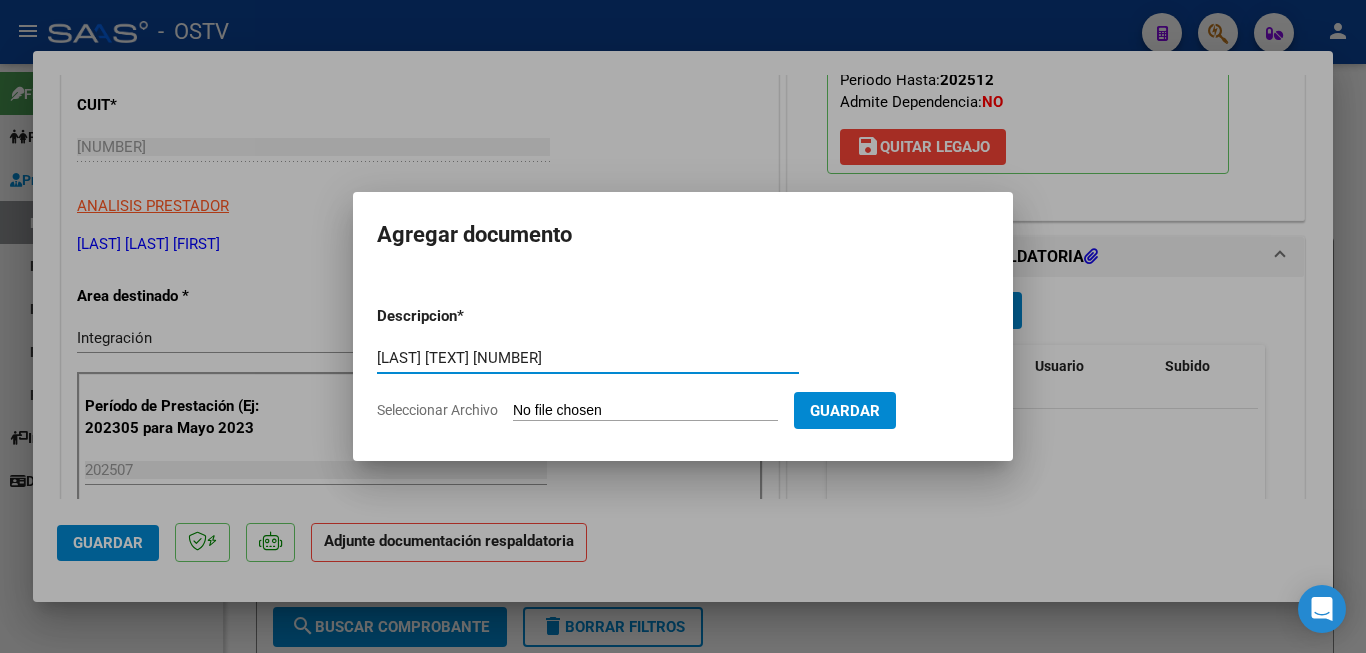 type on "DIAZ FC 430" 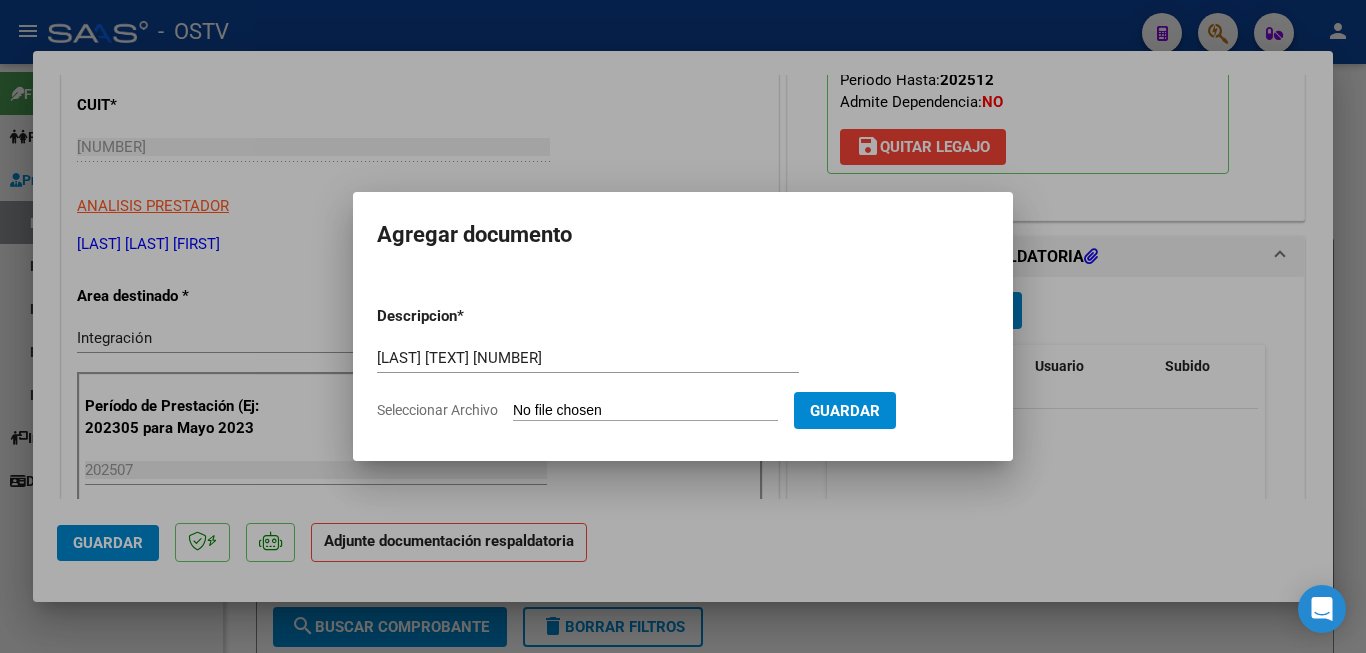 click on "Seleccionar Archivo" at bounding box center (645, 411) 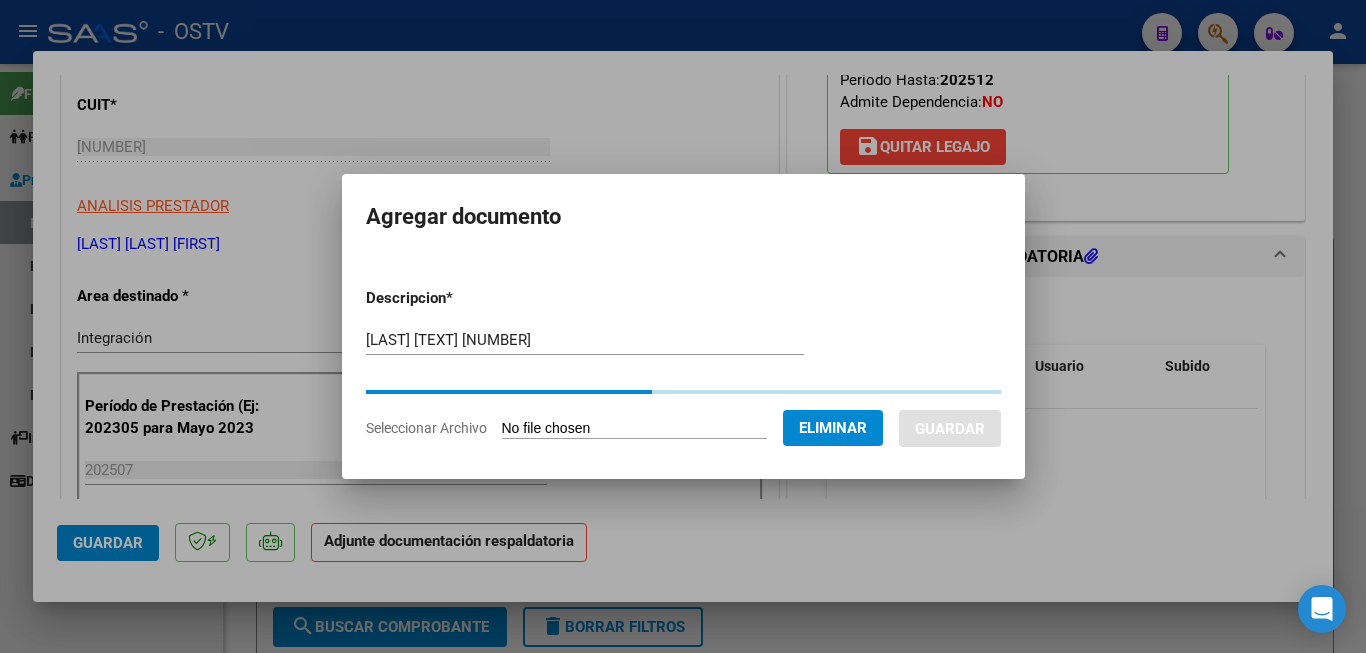 click at bounding box center (683, 326) 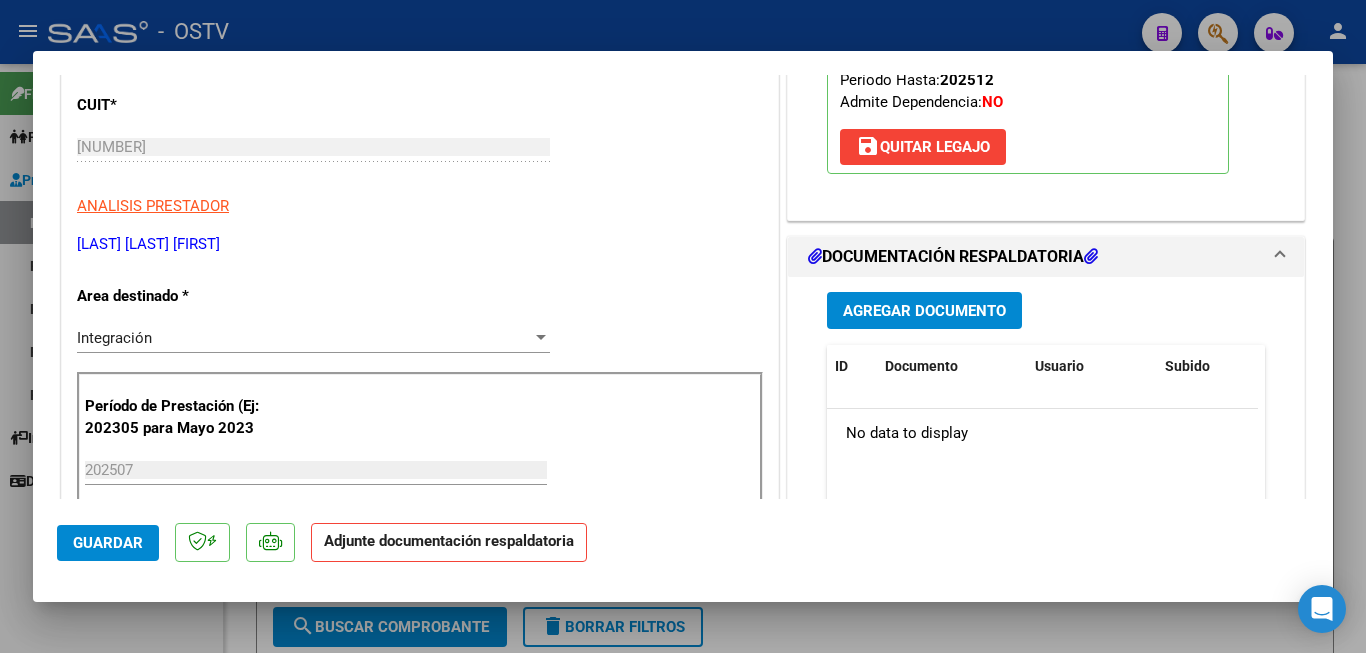click on "Agregar Documento" at bounding box center (924, 310) 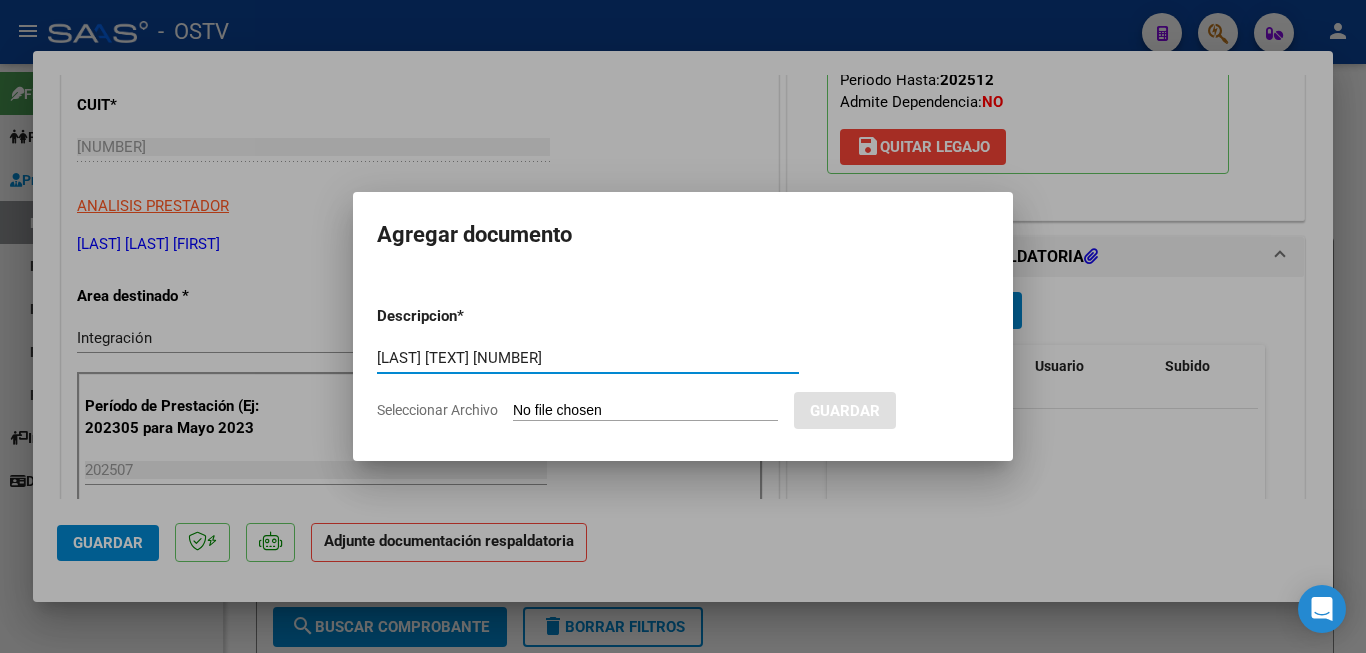type on "DIAZ FC 430" 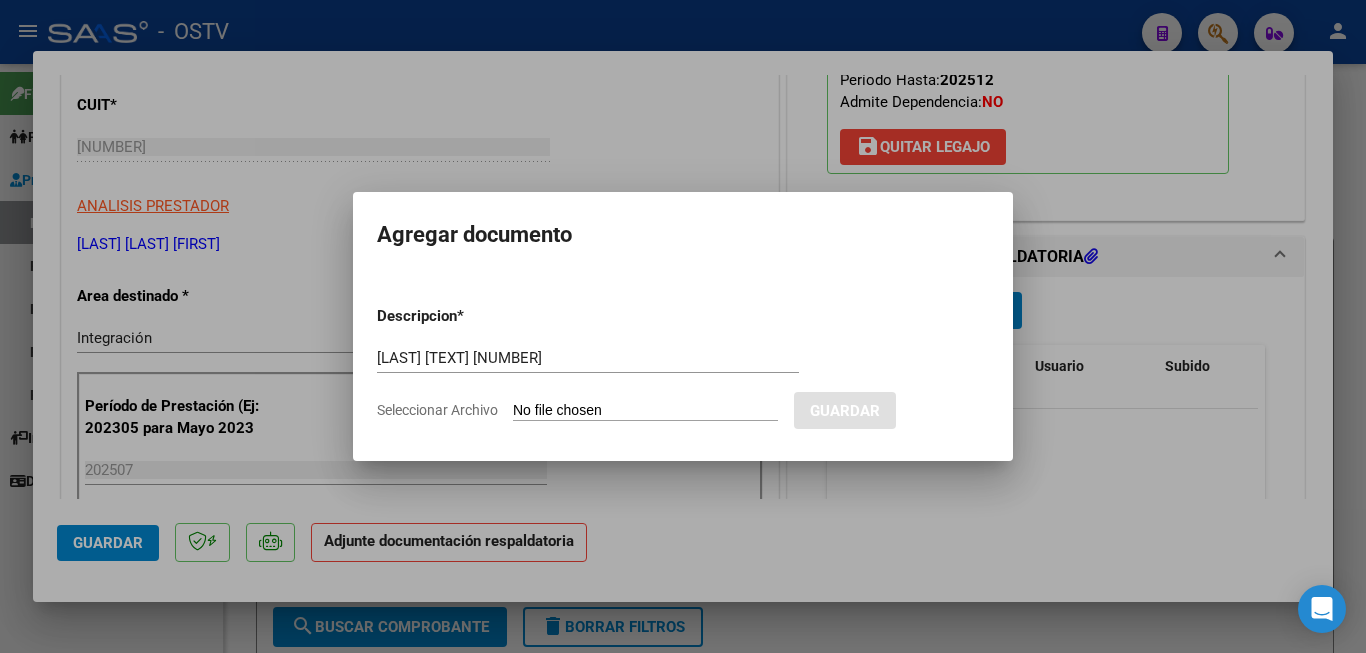 click on "Seleccionar Archivo" at bounding box center (645, 411) 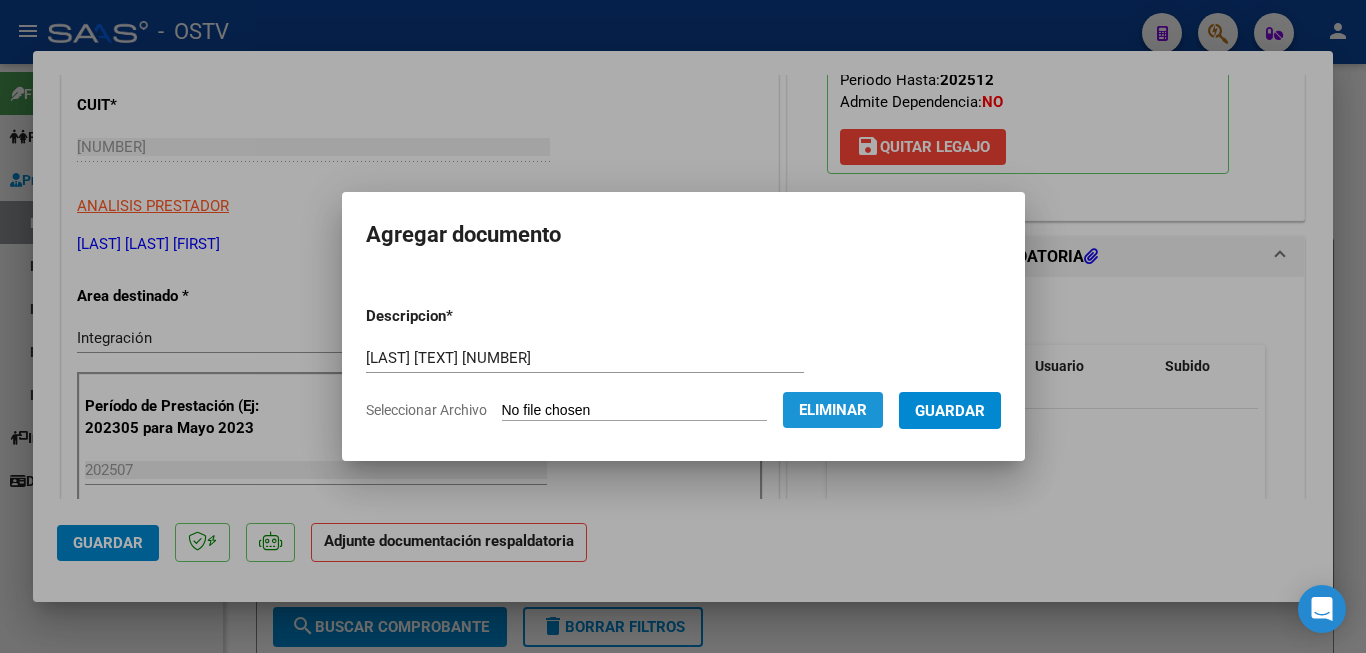 drag, startPoint x: 813, startPoint y: 411, endPoint x: 781, endPoint y: 406, distance: 32.38827 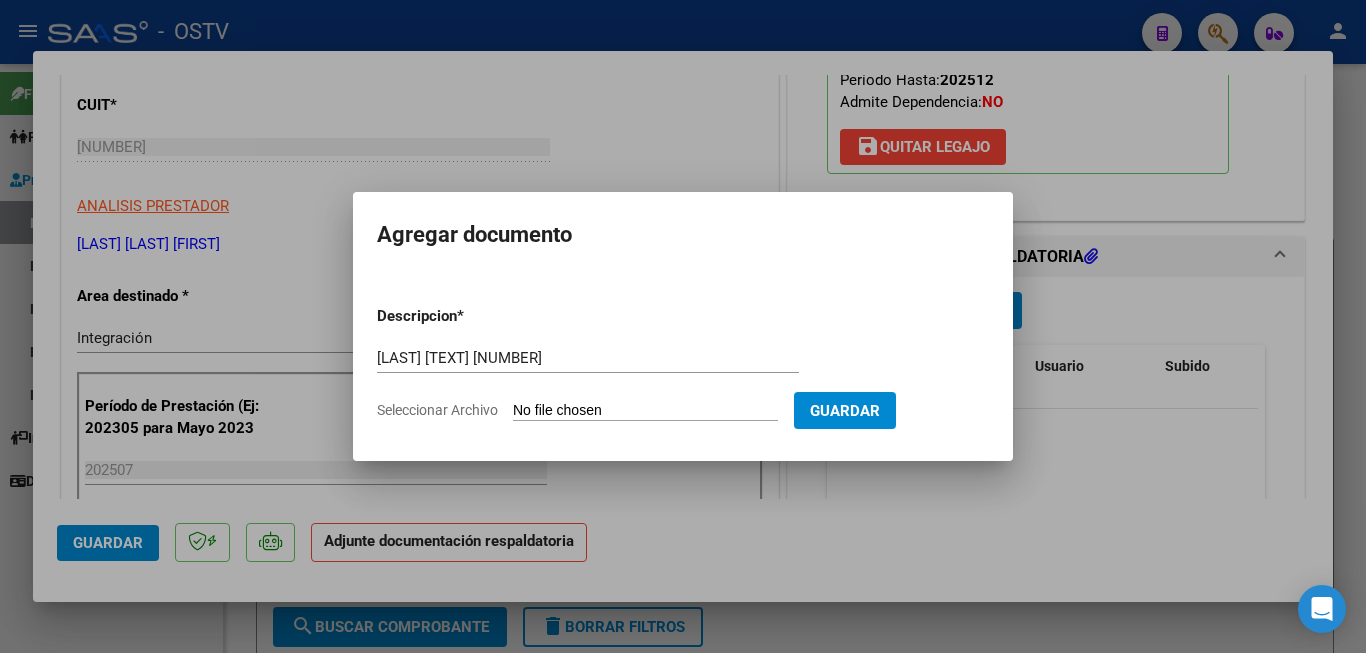 click on "Seleccionar Archivo" at bounding box center (645, 411) 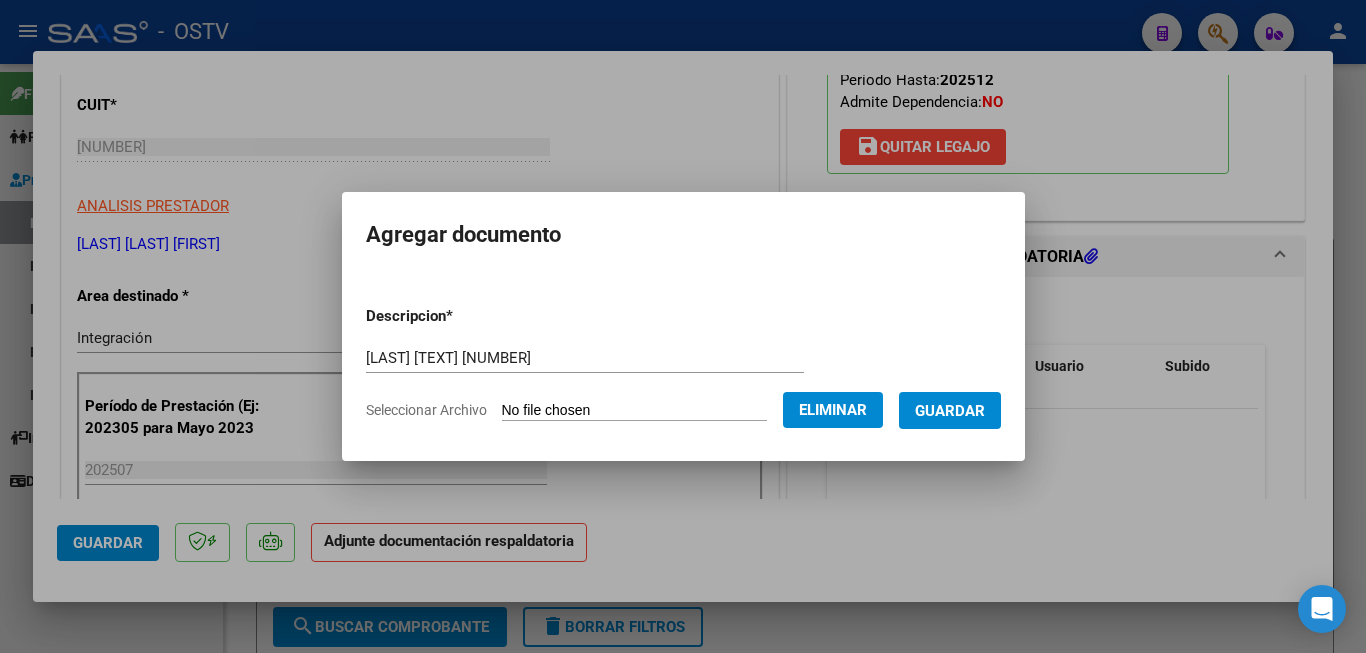click on "Guardar" at bounding box center (950, 411) 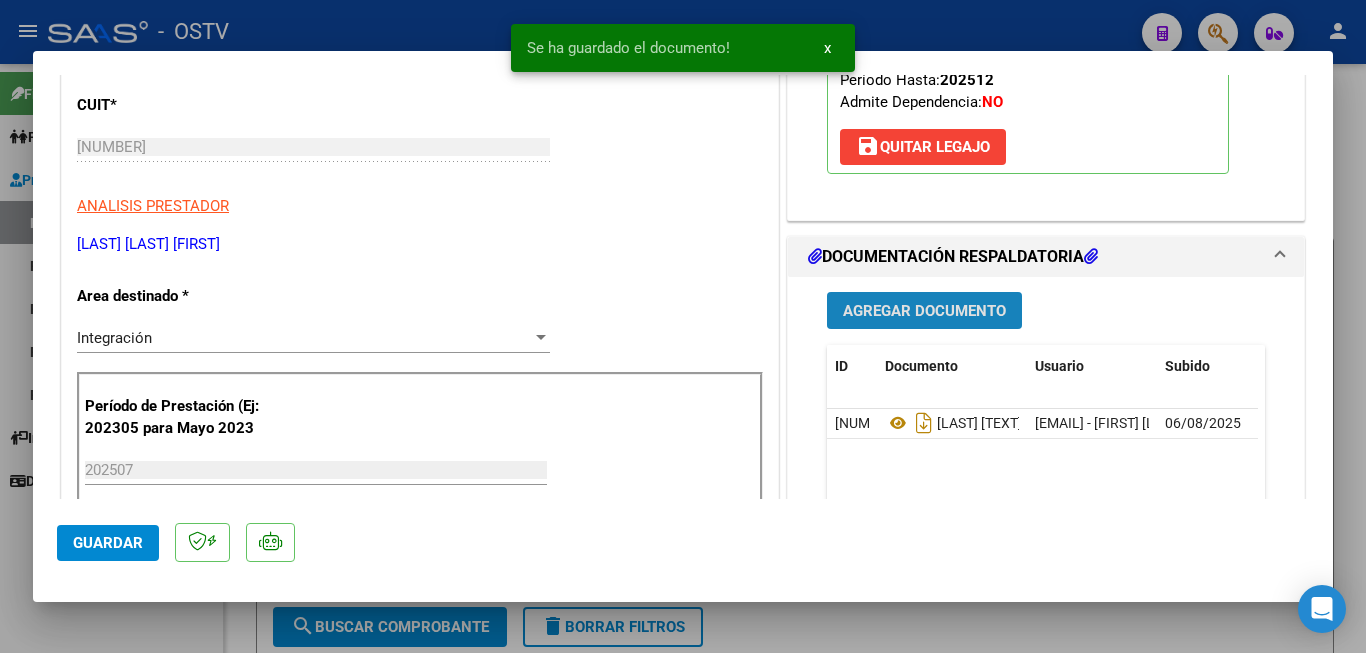 click on "Agregar Documento" at bounding box center (924, 311) 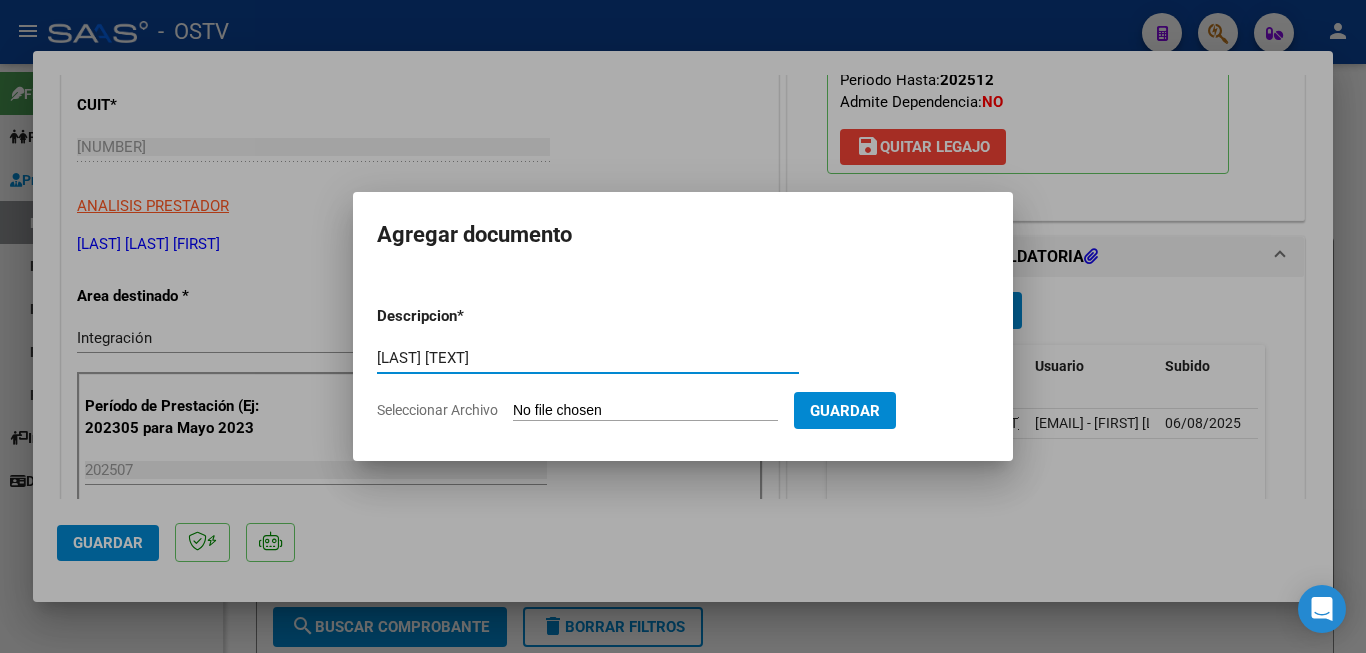 type on "[LAST] PLANILLA" 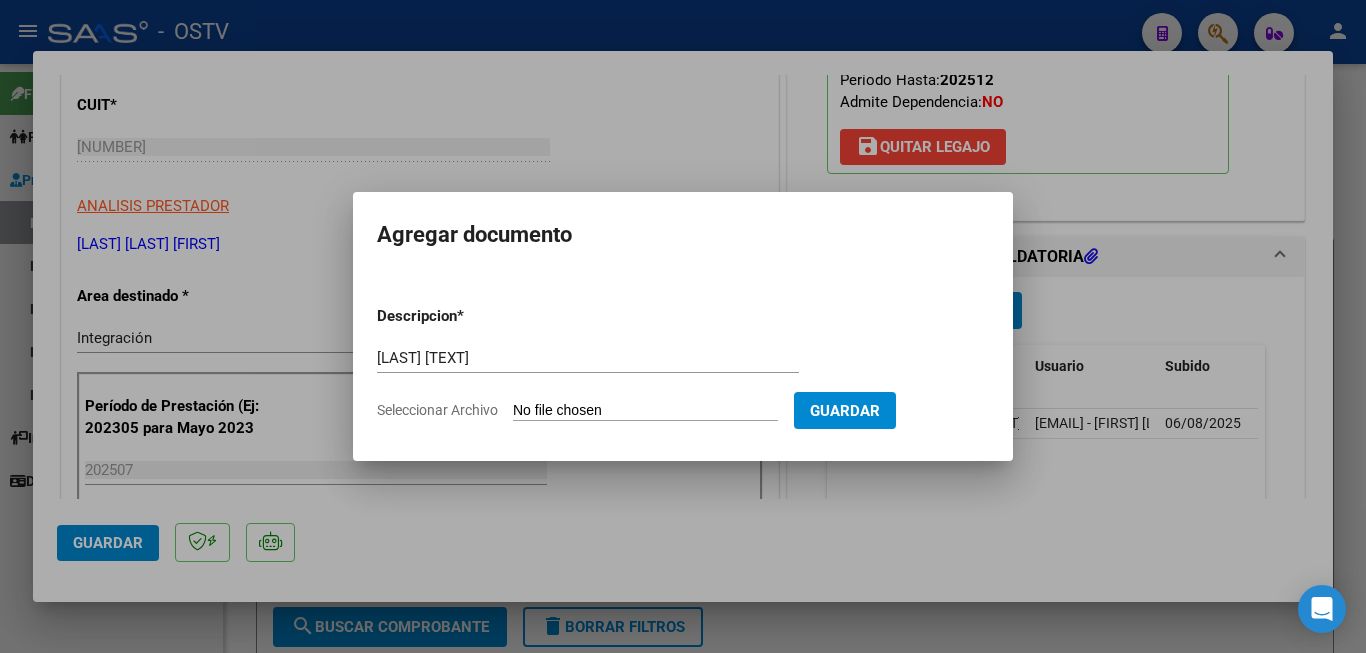 type on "C:\fakepath\[LAST] PLANILLA.pdf" 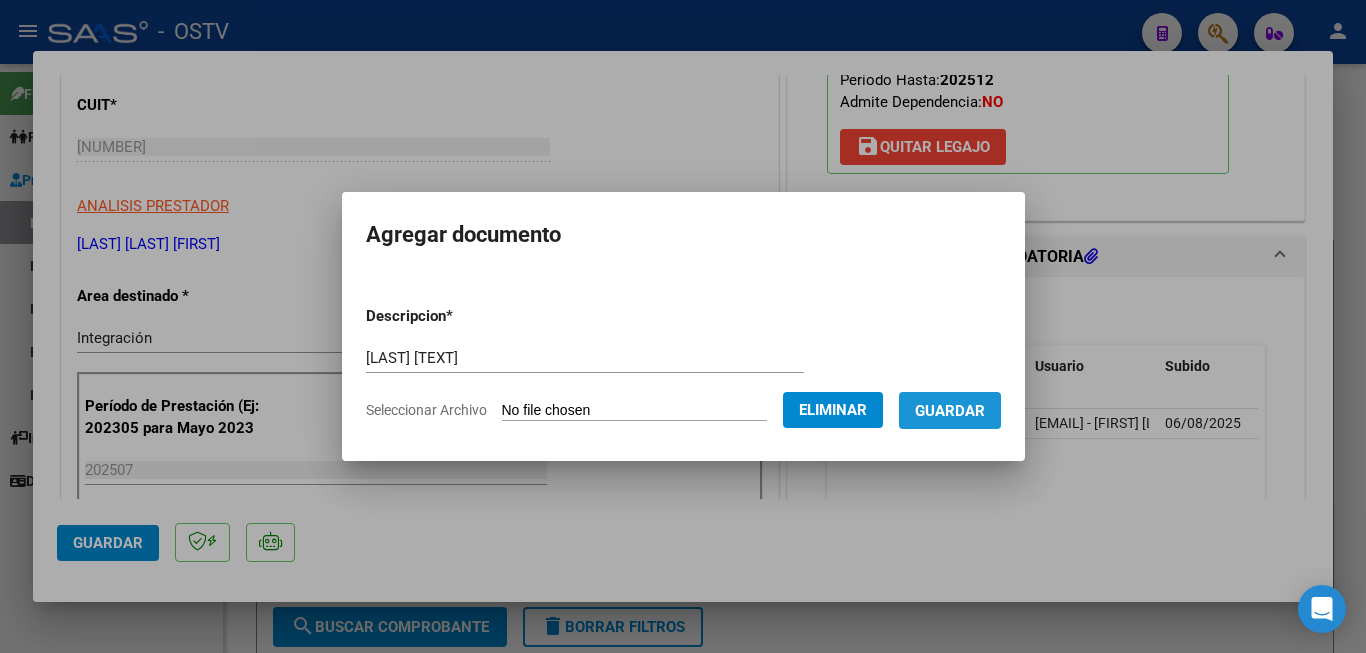 click on "Guardar" at bounding box center [950, 411] 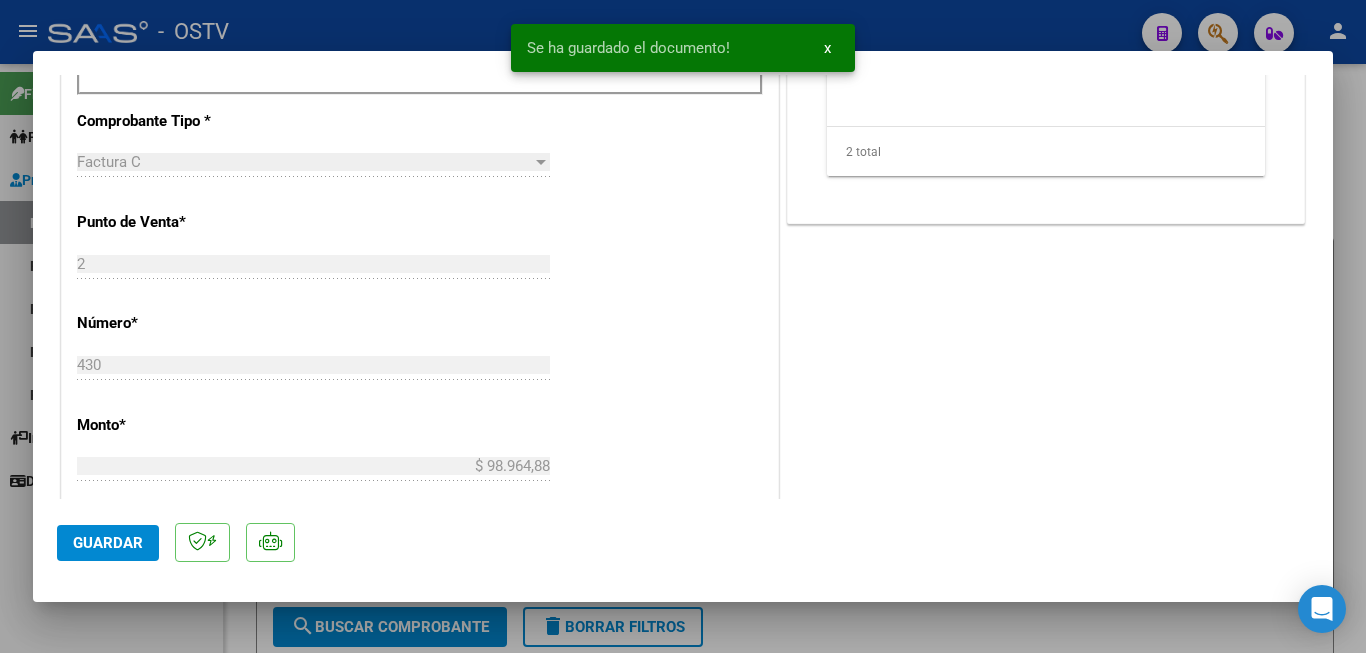 scroll, scrollTop: 800, scrollLeft: 0, axis: vertical 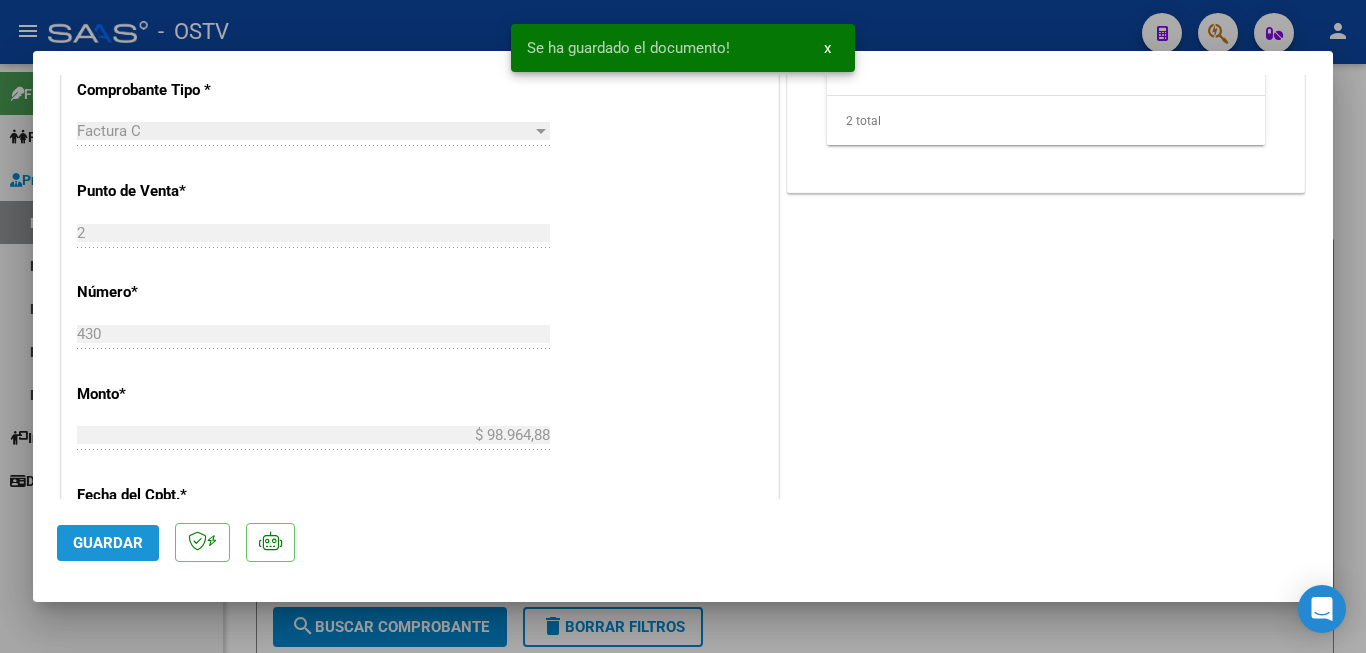 click on "Guardar" 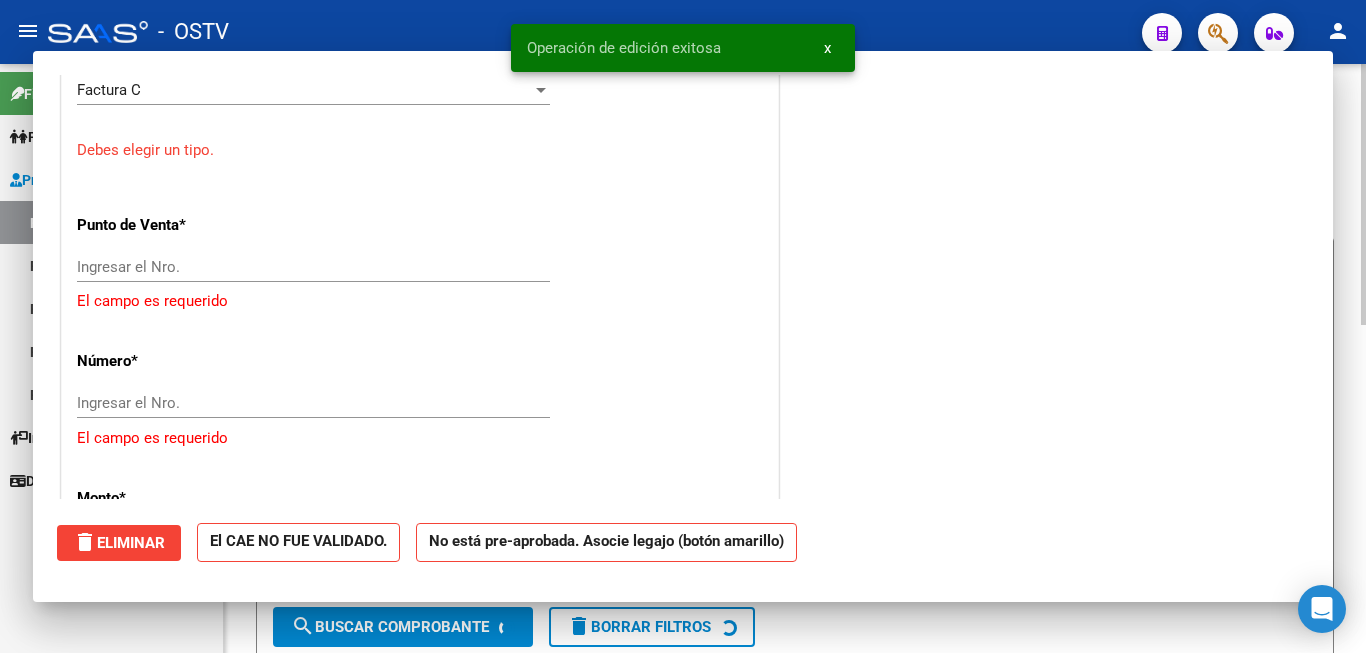 scroll, scrollTop: 0, scrollLeft: 0, axis: both 